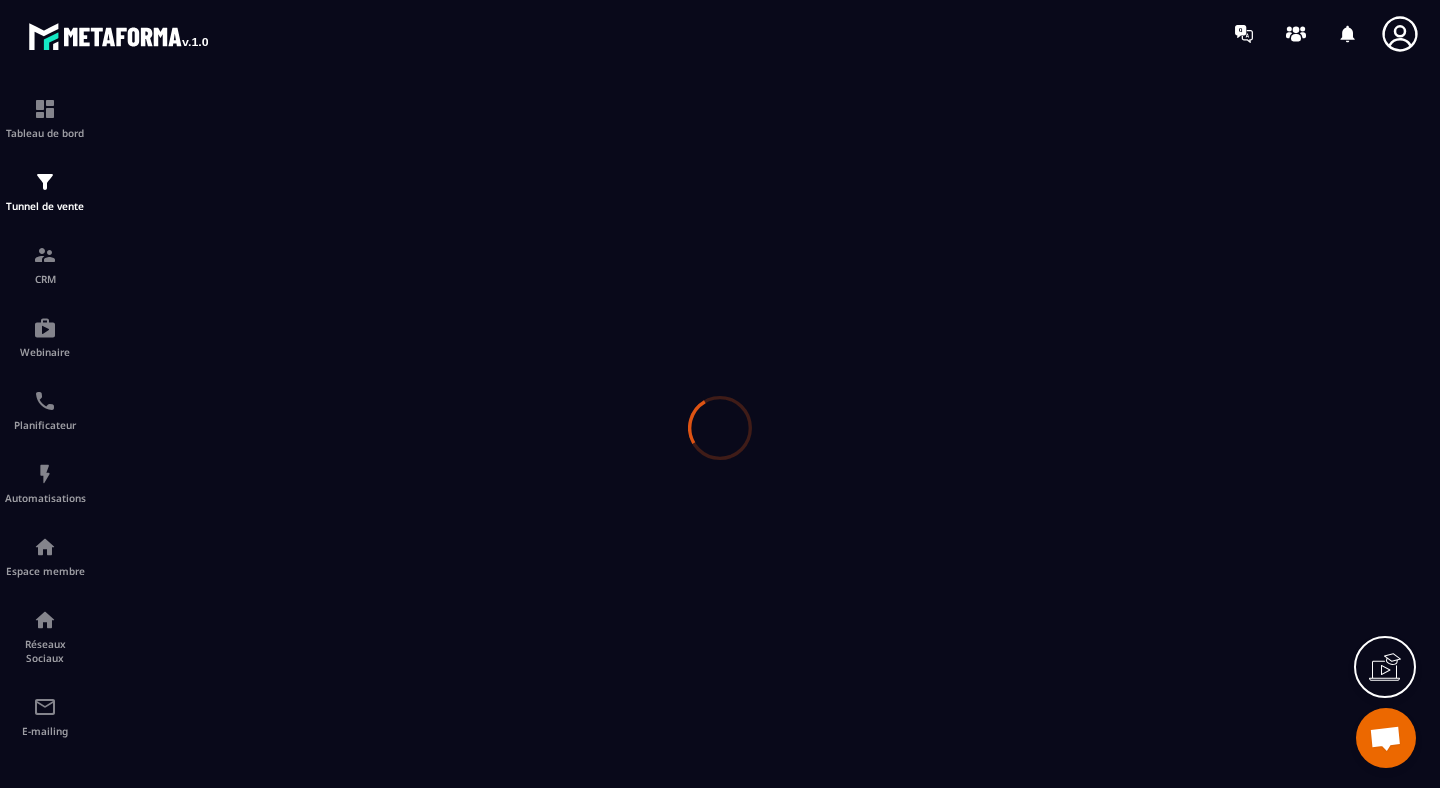 scroll, scrollTop: 0, scrollLeft: 0, axis: both 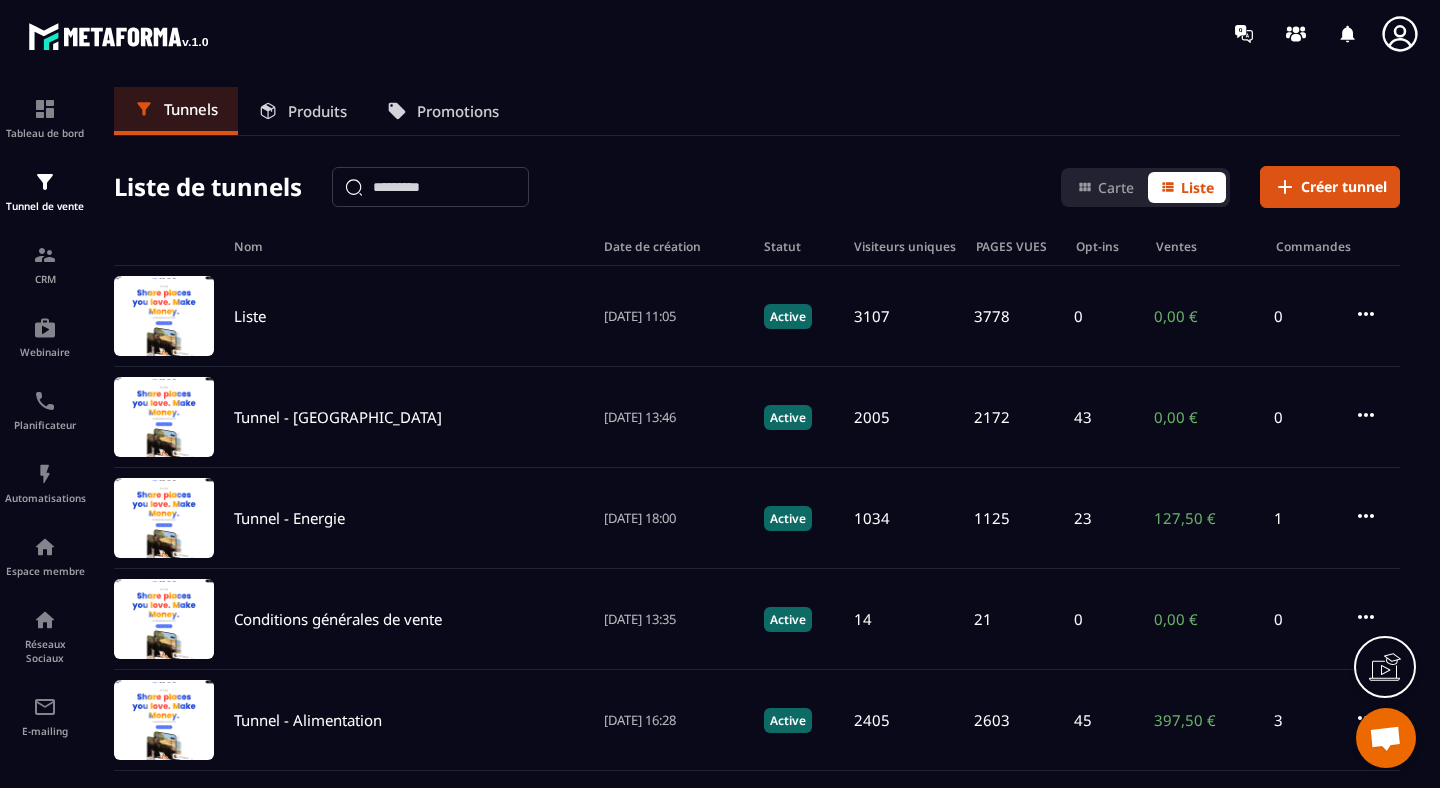 click 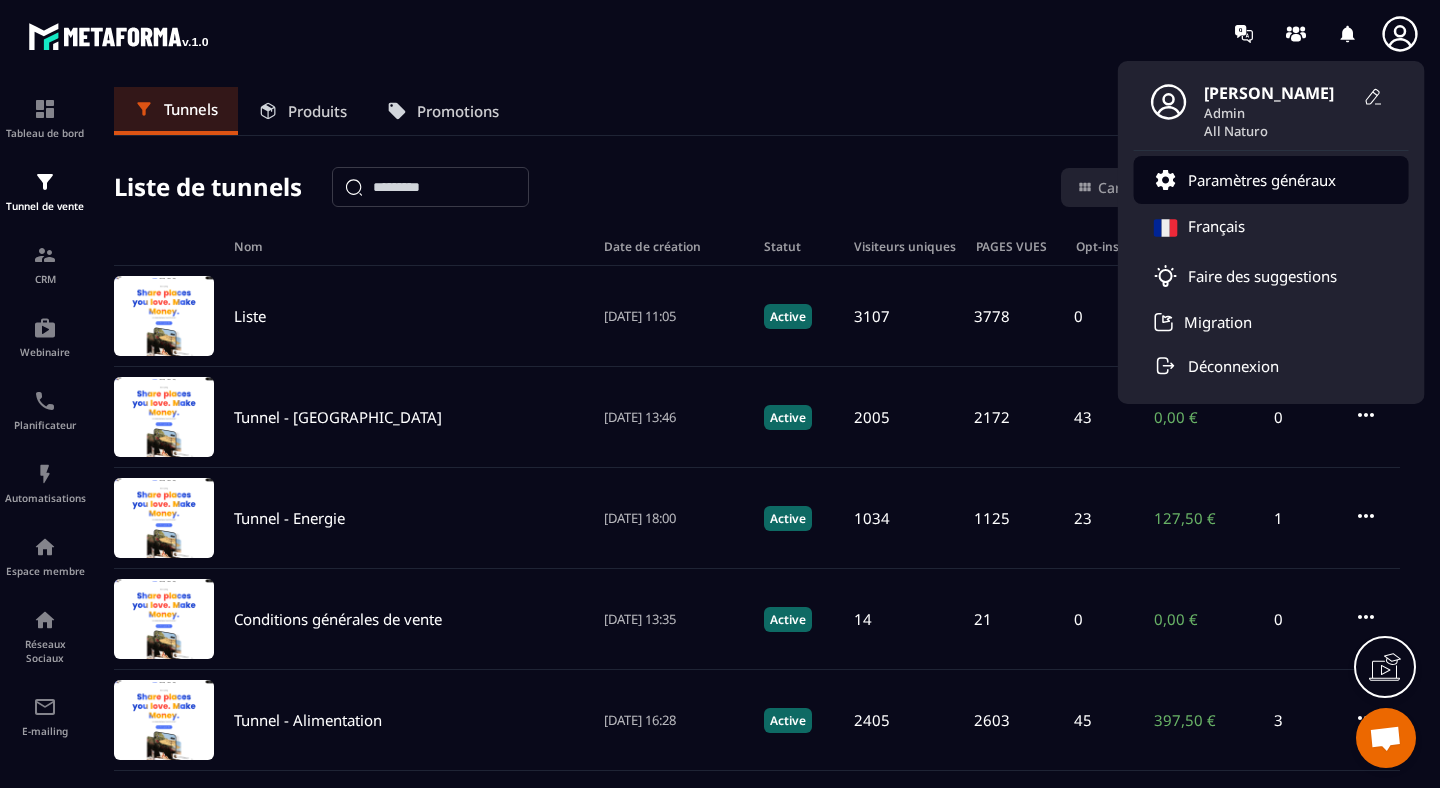 click on "Paramètres généraux" at bounding box center [1262, 180] 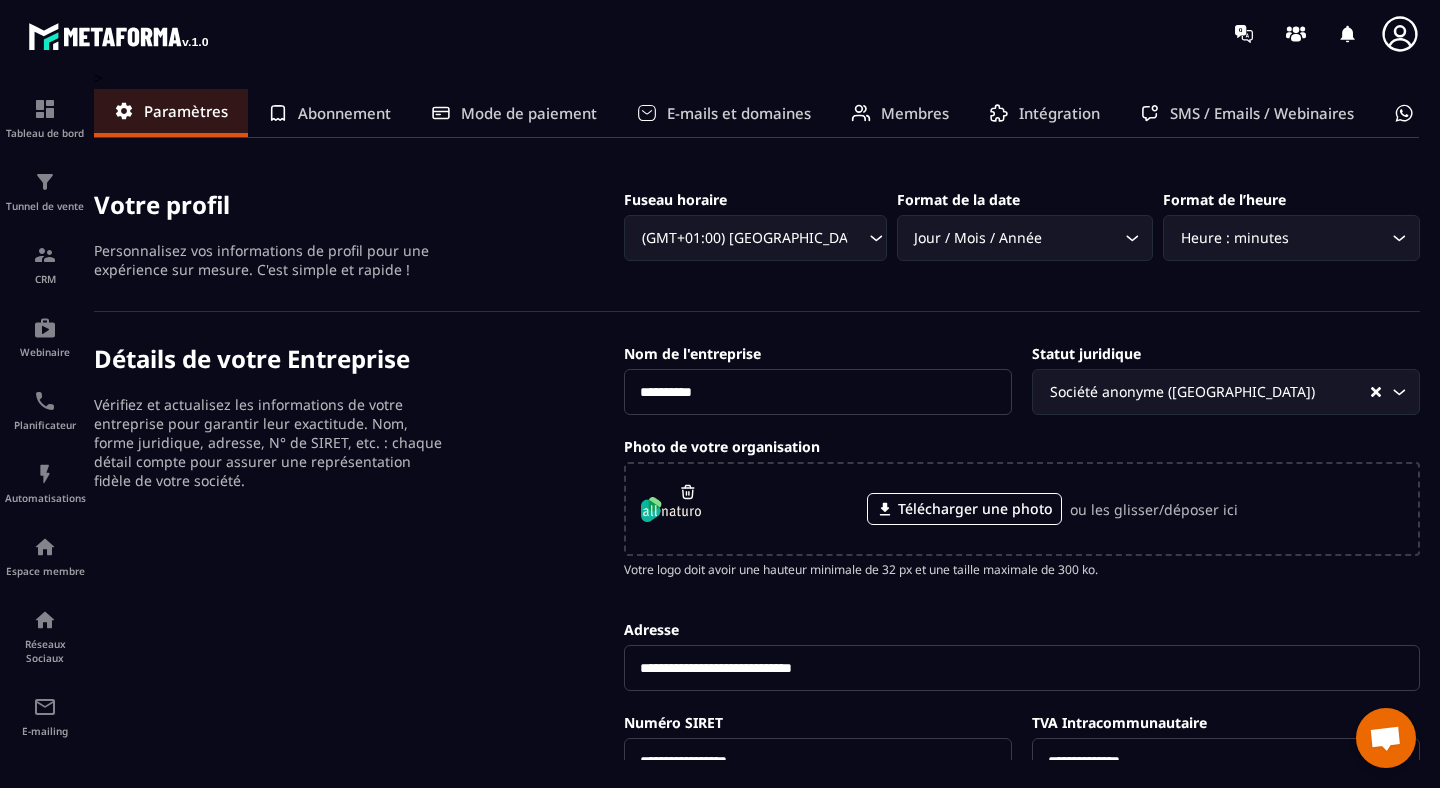 click on "E-mails et domaines" at bounding box center (739, 113) 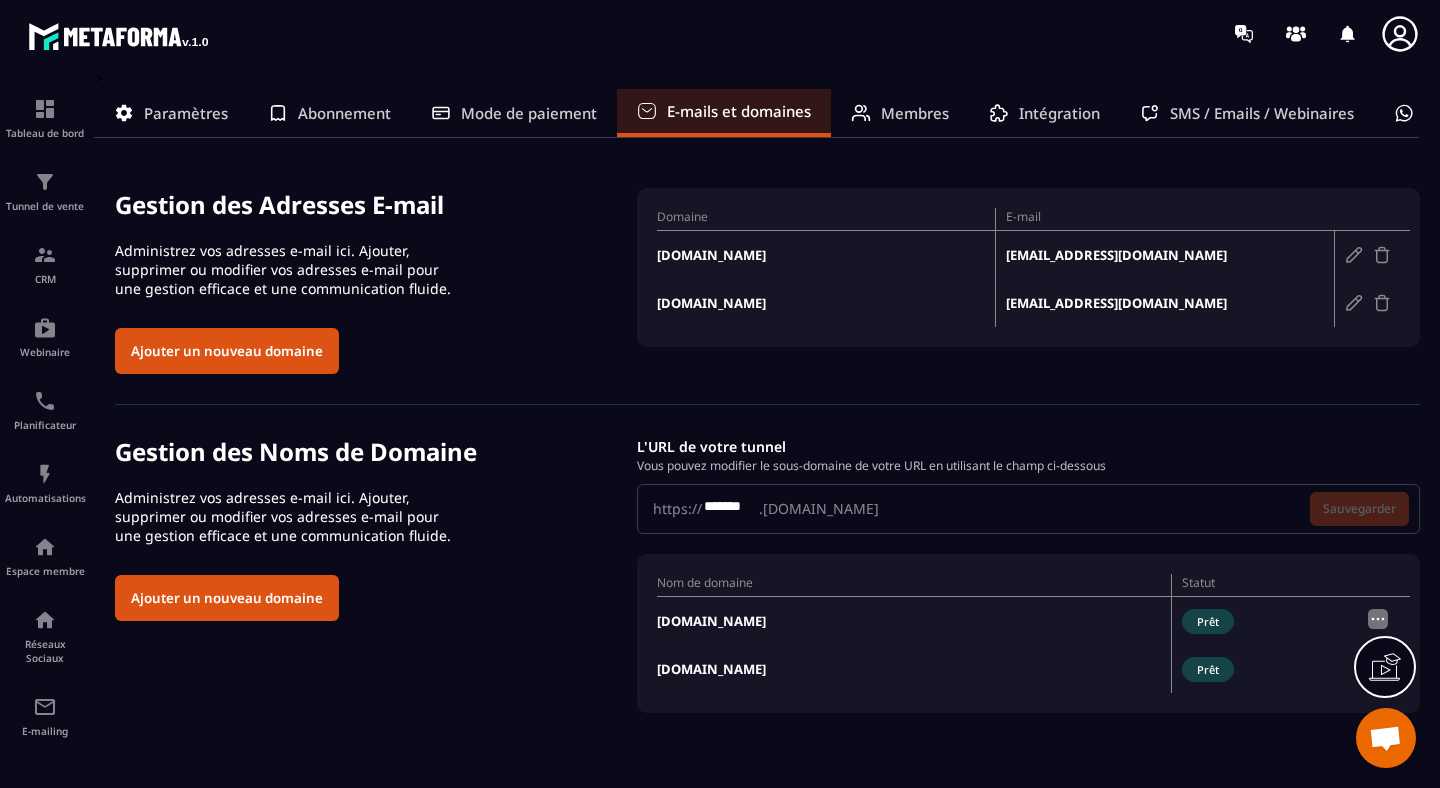click at bounding box center (1354, 255) 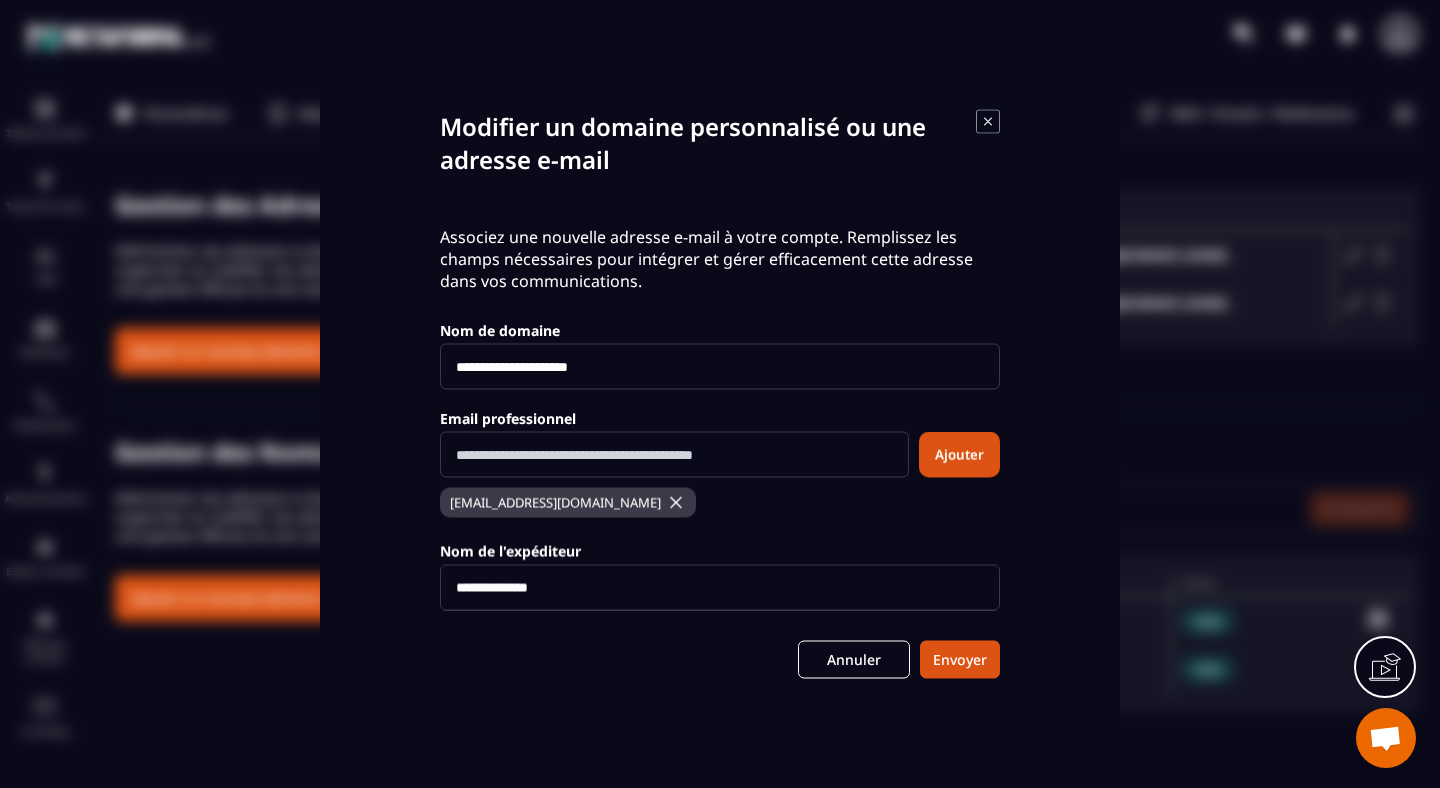 scroll, scrollTop: 0, scrollLeft: 0, axis: both 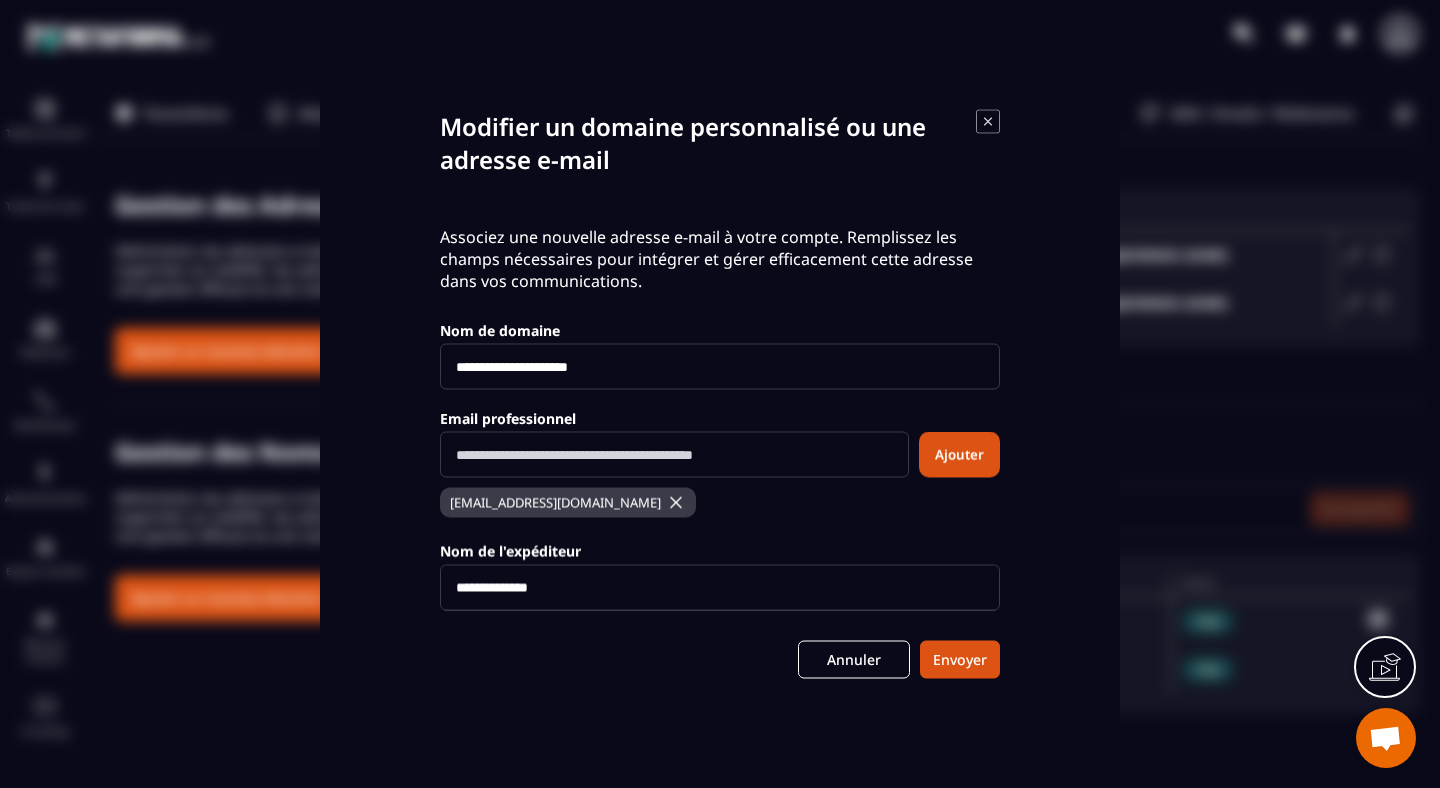 click 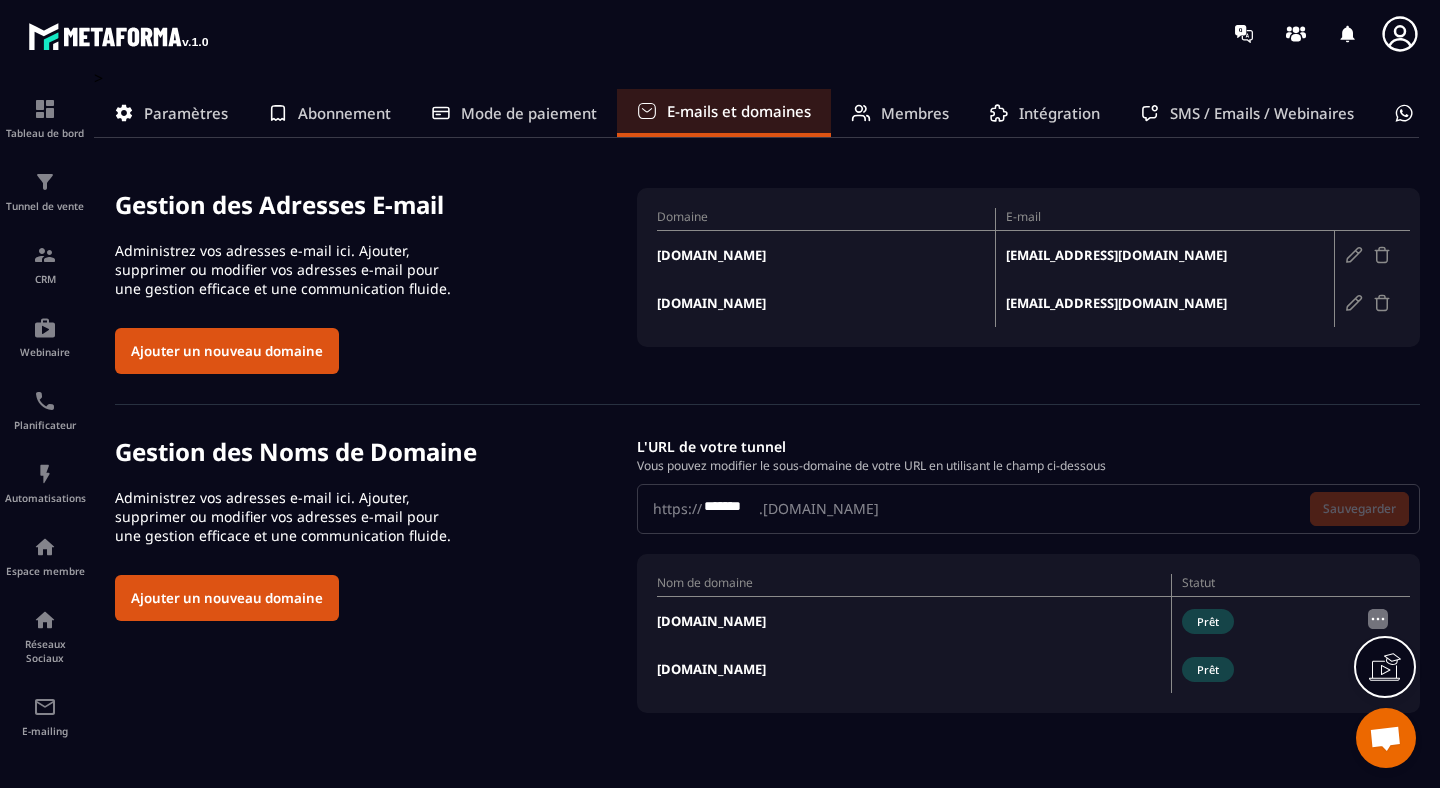 click on "Intégration" at bounding box center [1059, 113] 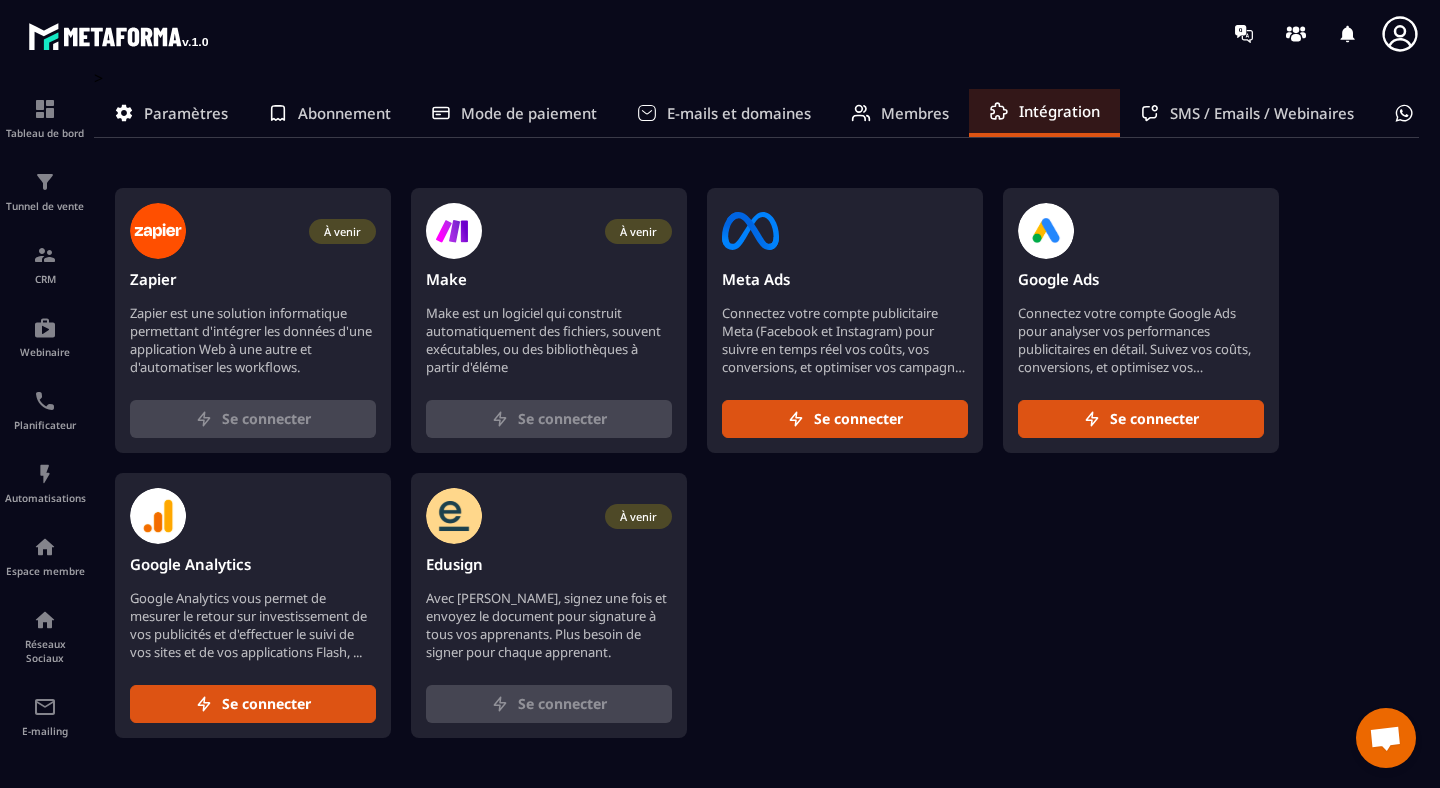 click on "E-mails et domaines" at bounding box center (739, 113) 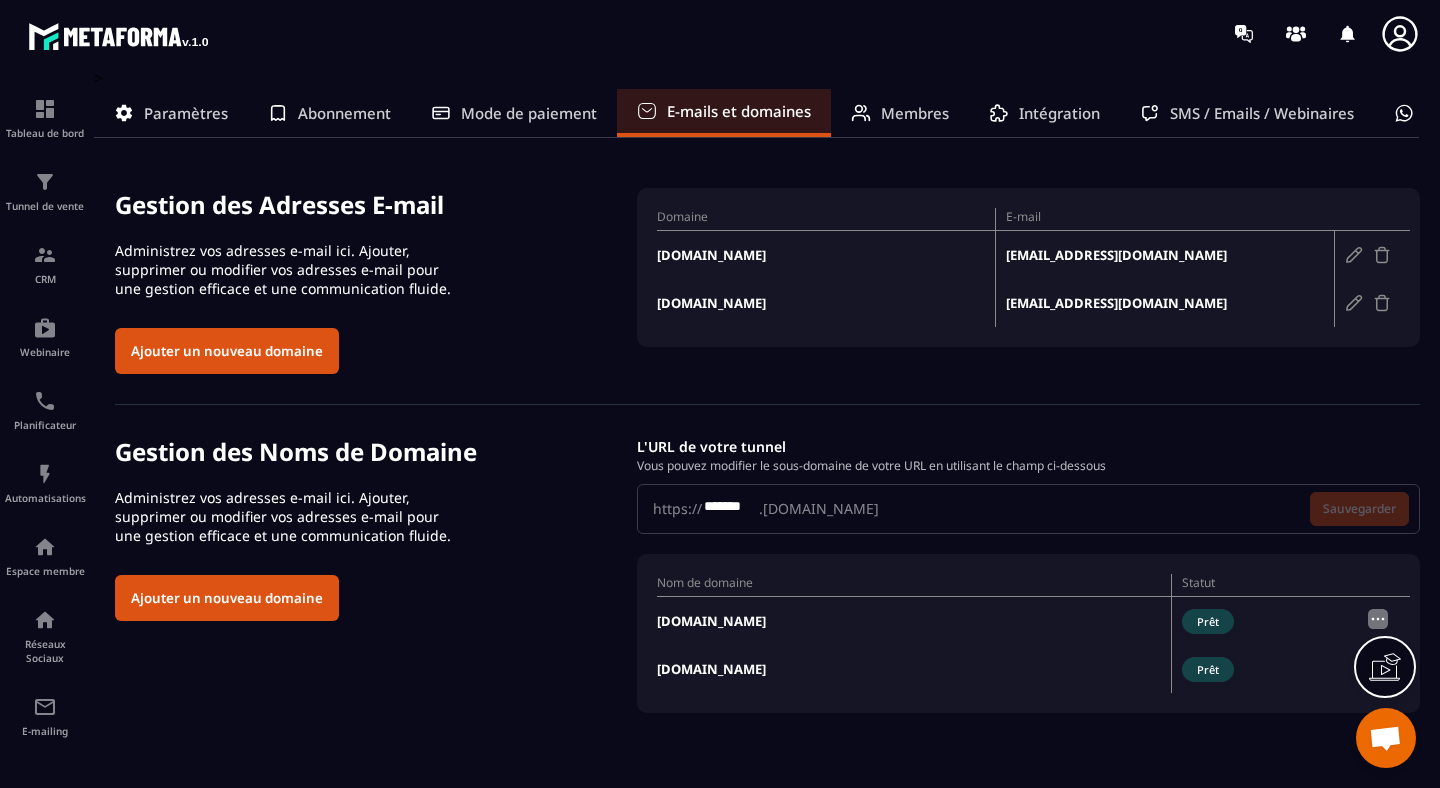 click on "Paramètres" at bounding box center (186, 113) 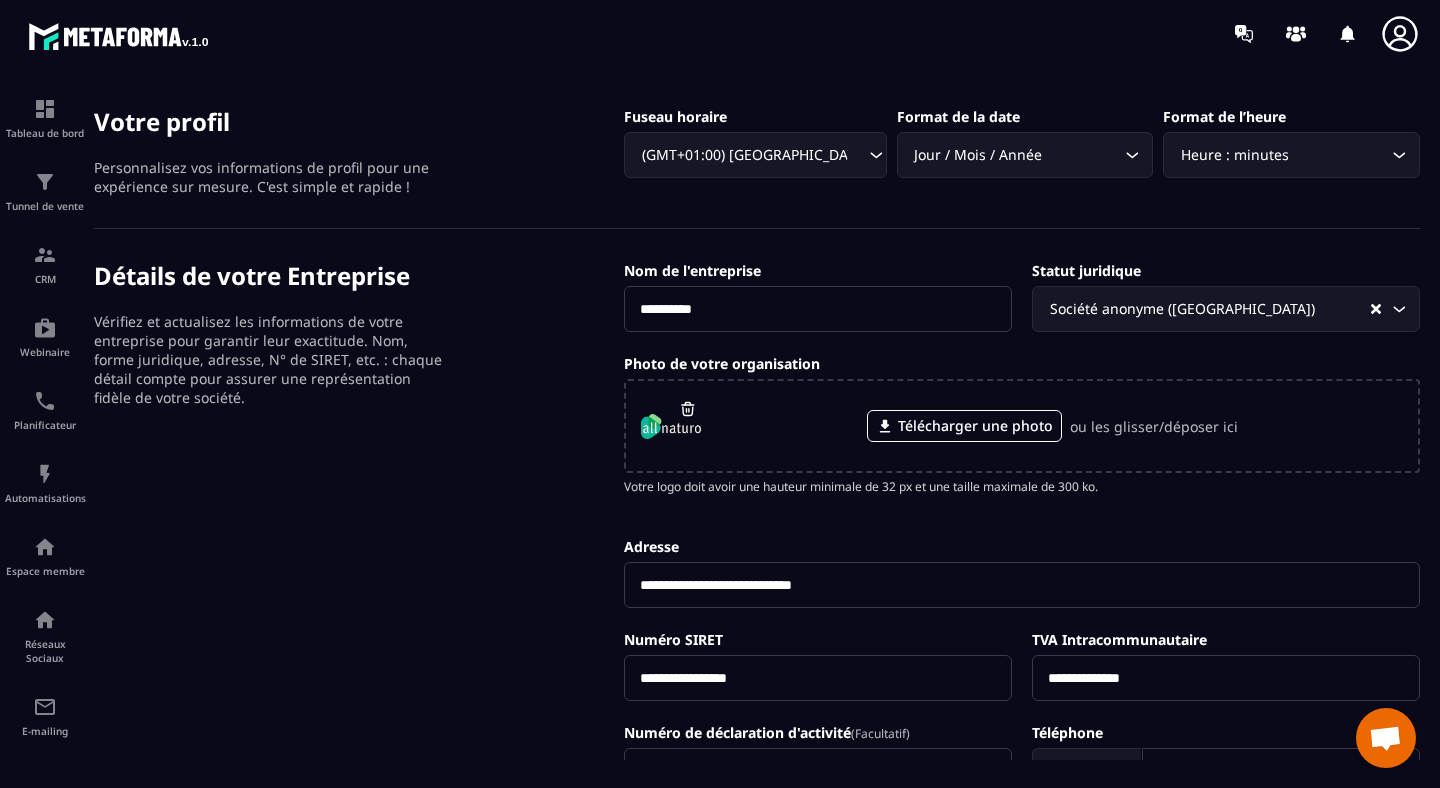 scroll, scrollTop: 0, scrollLeft: 0, axis: both 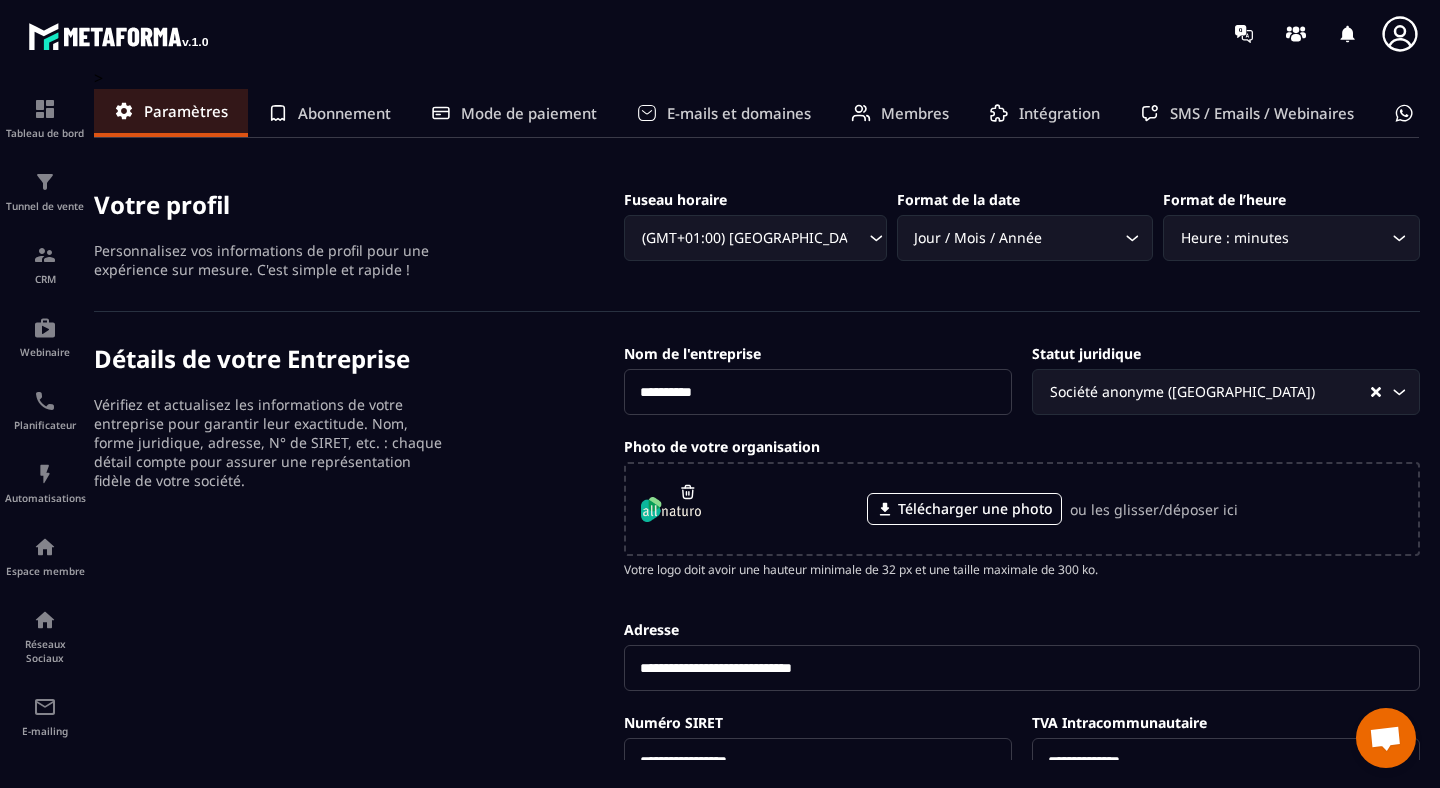 click on "E-mails et domaines" at bounding box center [739, 113] 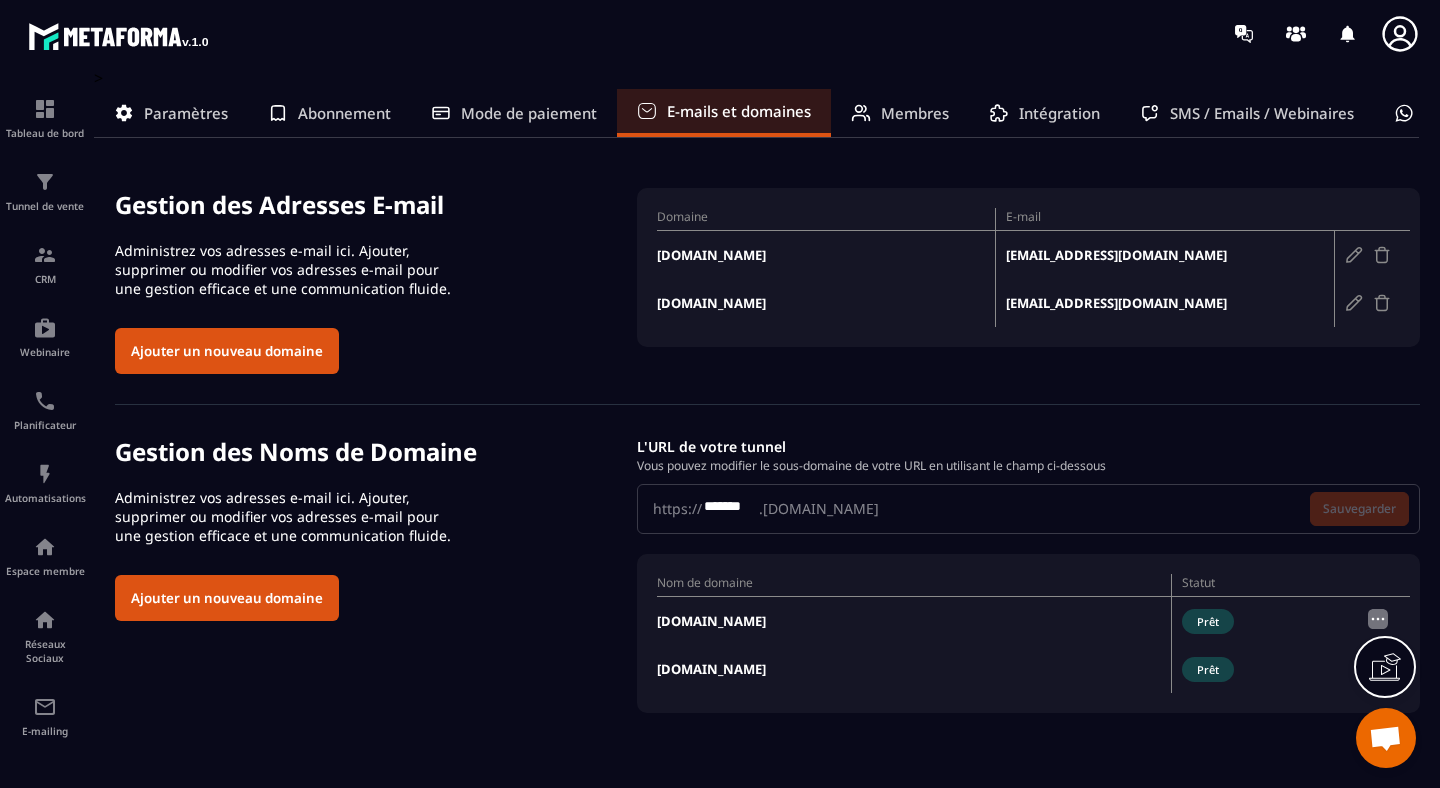 click on "[DOMAIN_NAME]" at bounding box center (914, 620) 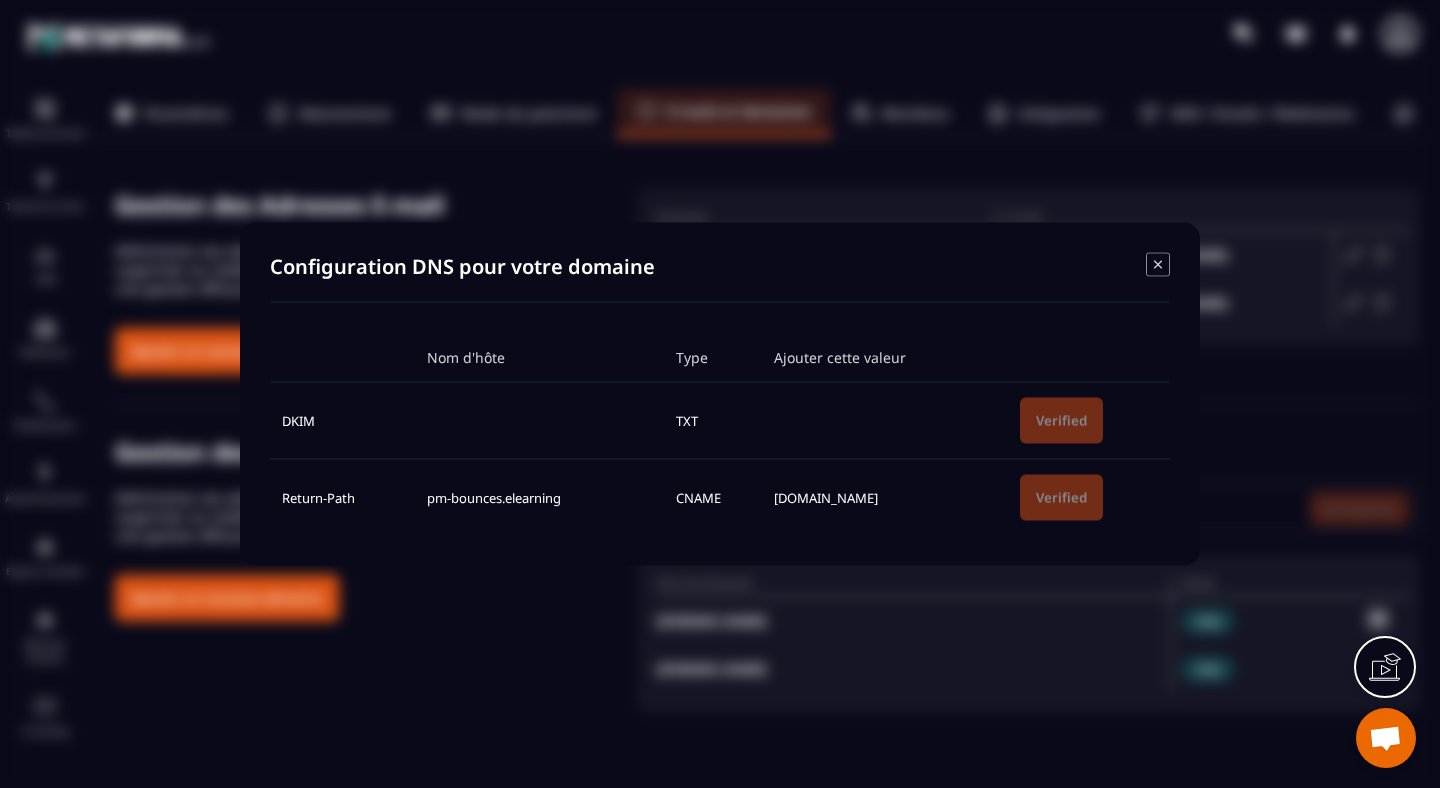 click 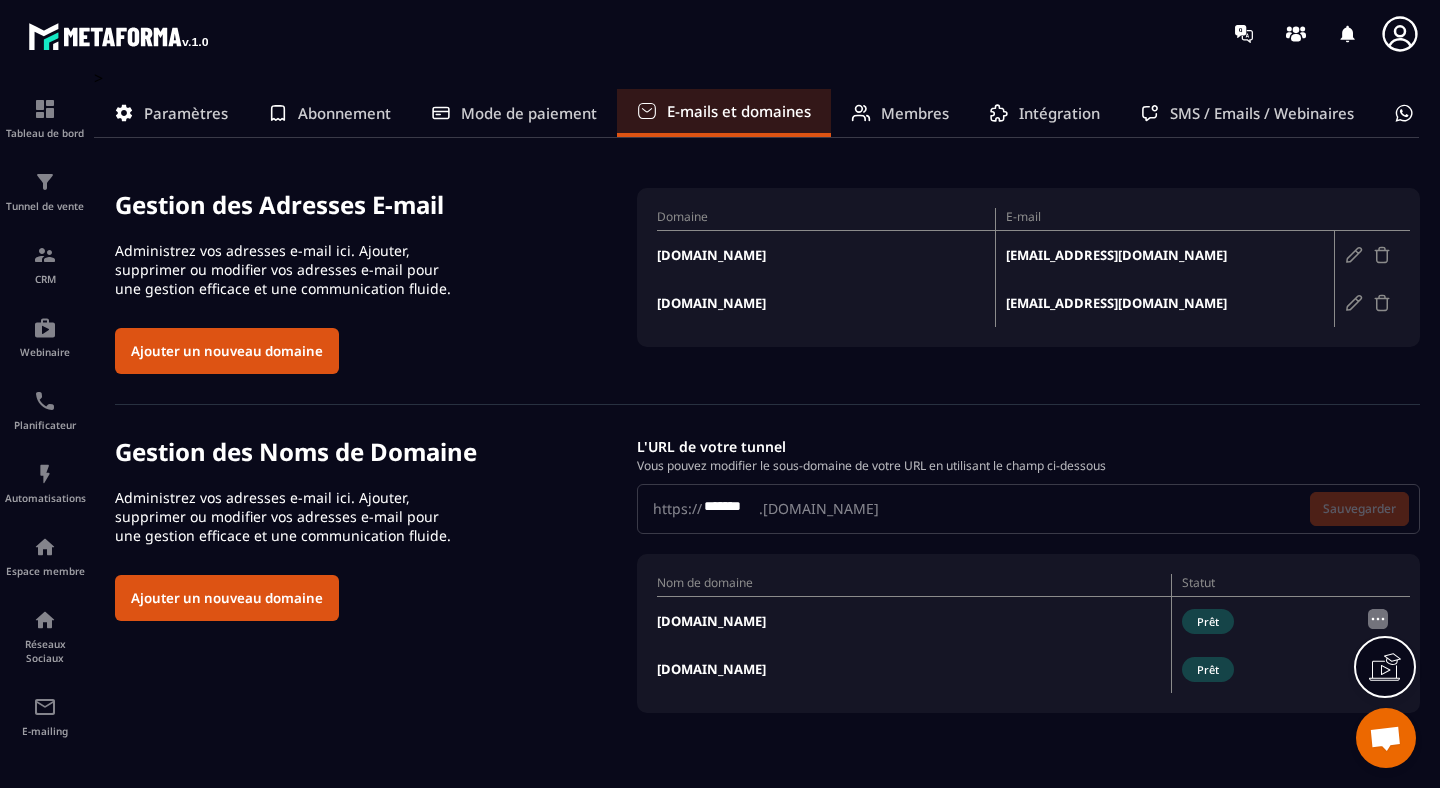 click at bounding box center [1378, 619] 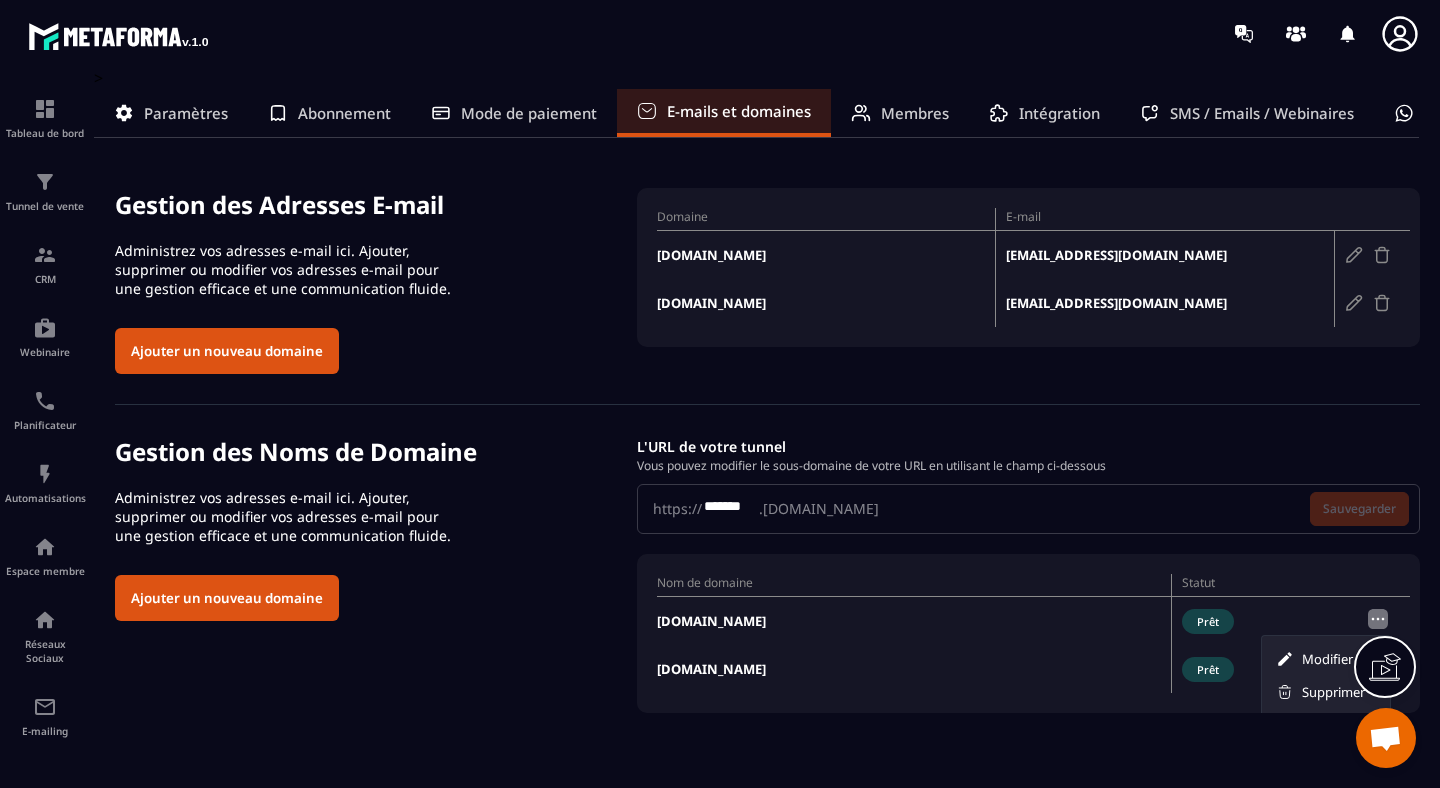 click at bounding box center (1285, 659) 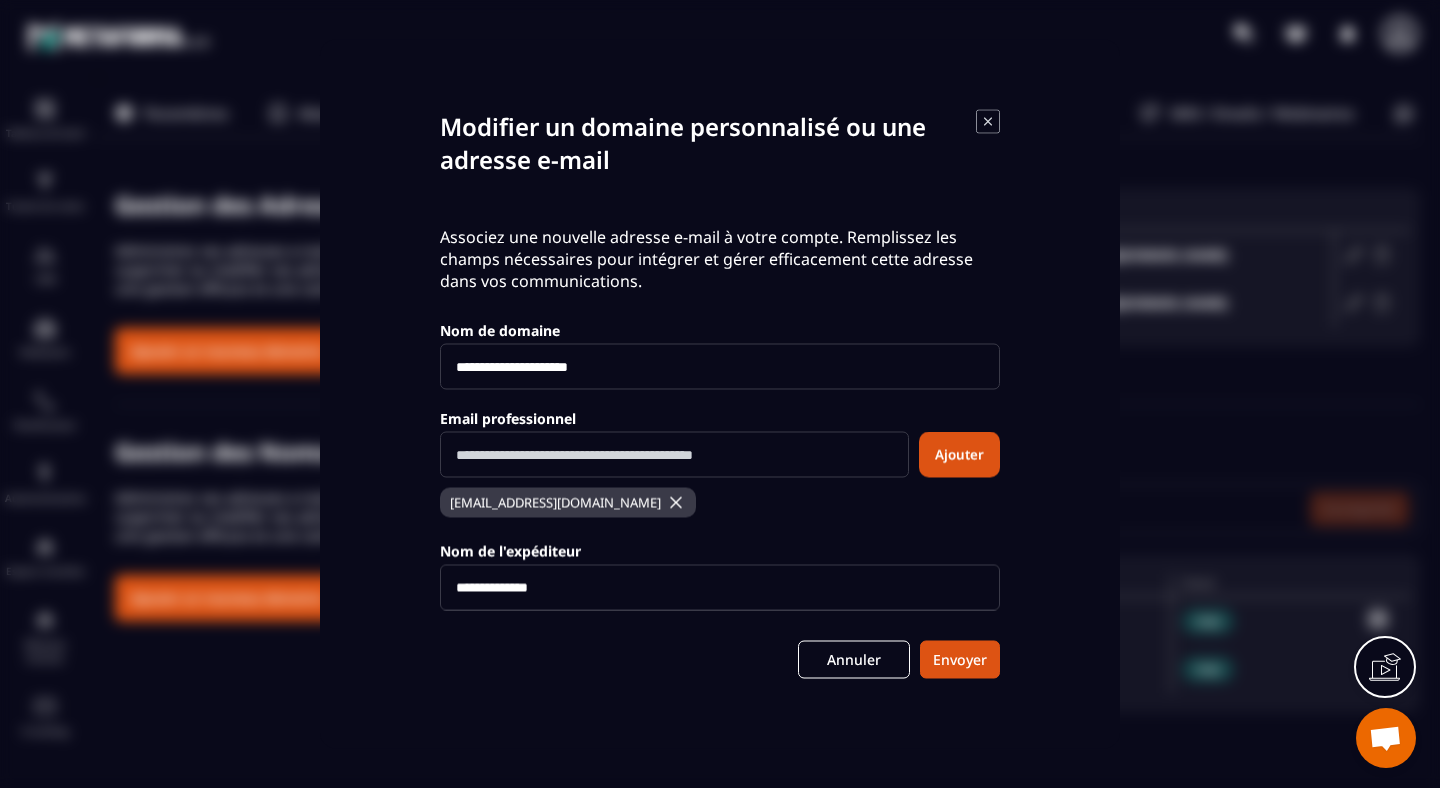 scroll, scrollTop: 5, scrollLeft: 0, axis: vertical 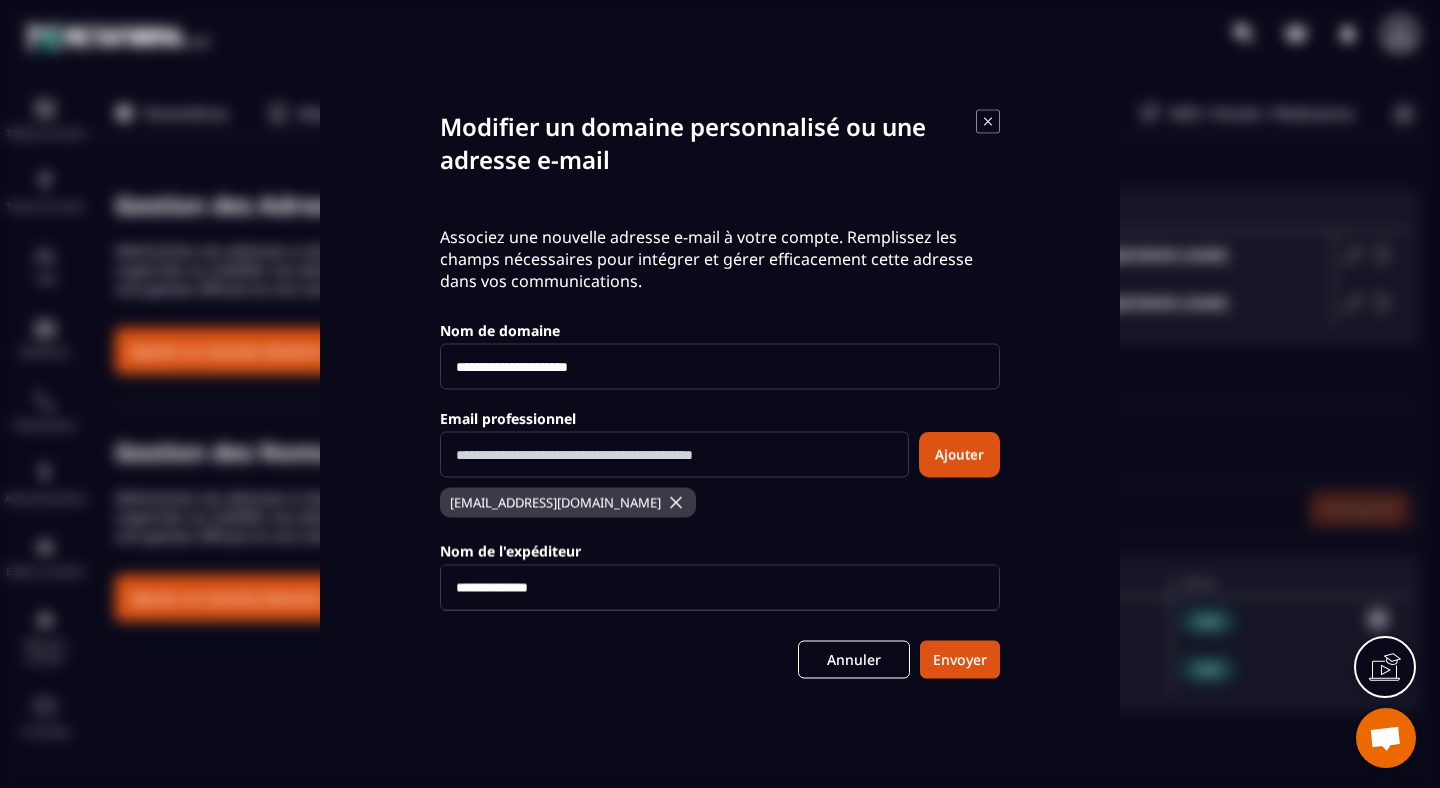 click 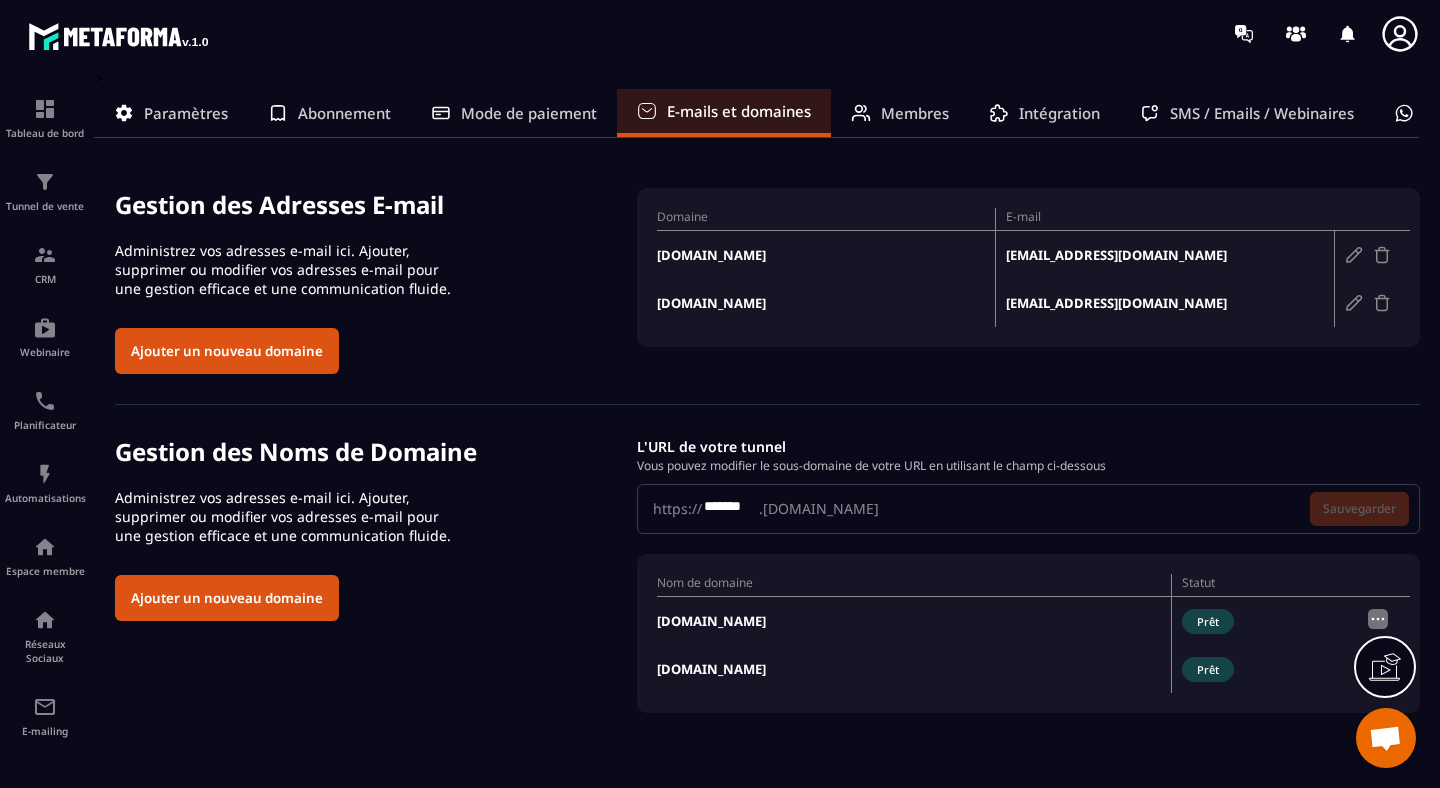scroll, scrollTop: 5, scrollLeft: 0, axis: vertical 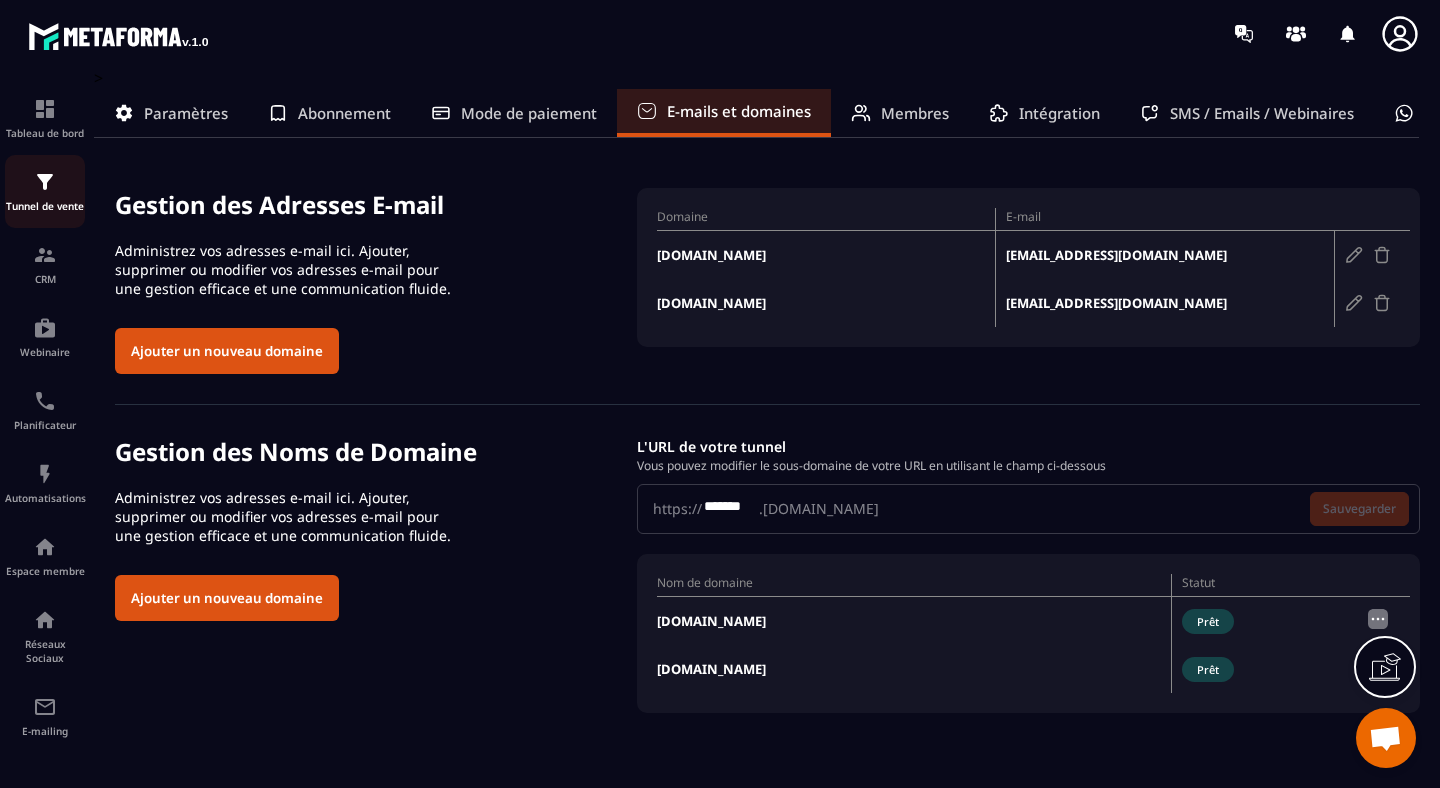 click on "Tunnel de vente" at bounding box center (45, 206) 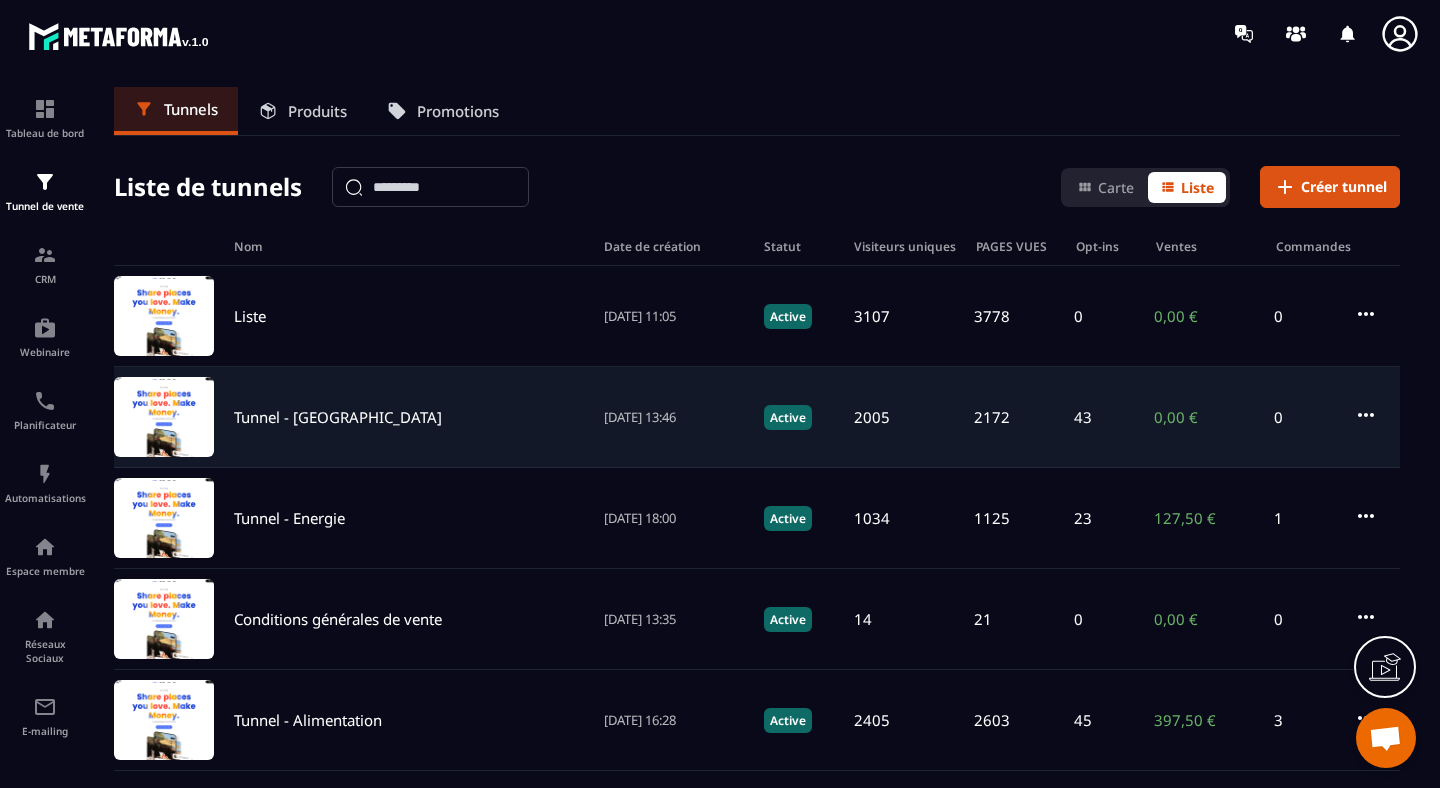 click 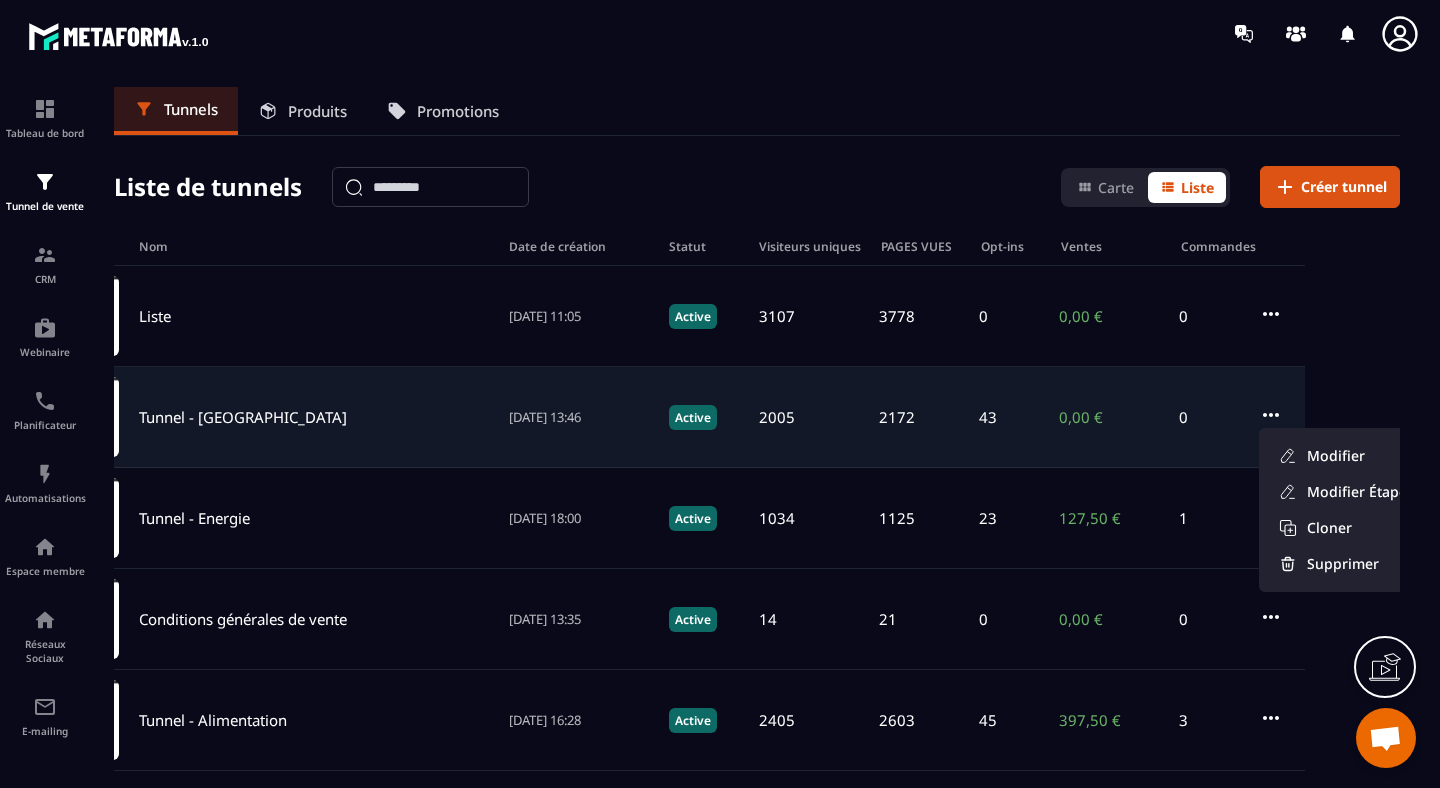 scroll, scrollTop: 0, scrollLeft: 127, axis: horizontal 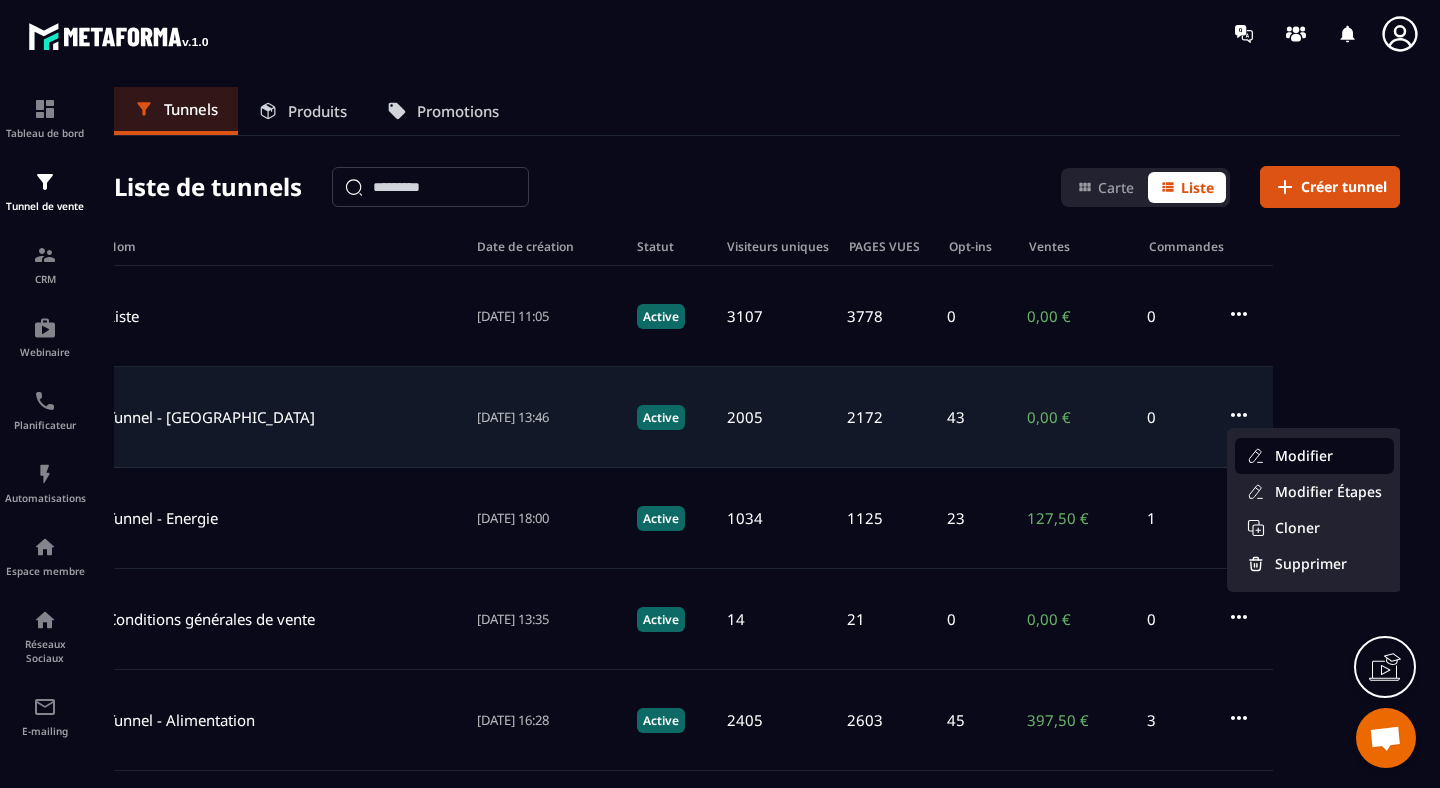 click on "Modifier" at bounding box center (1314, 456) 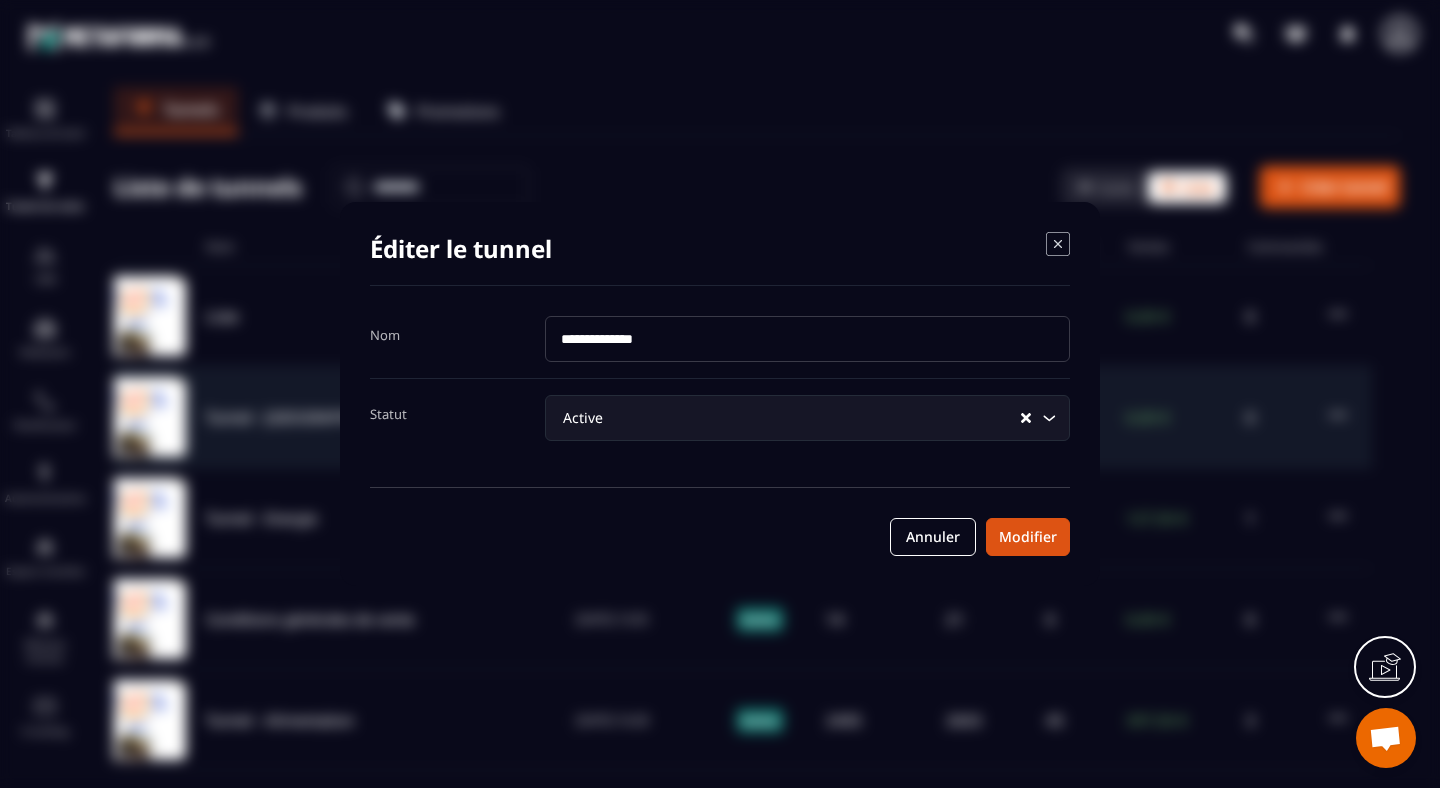 click 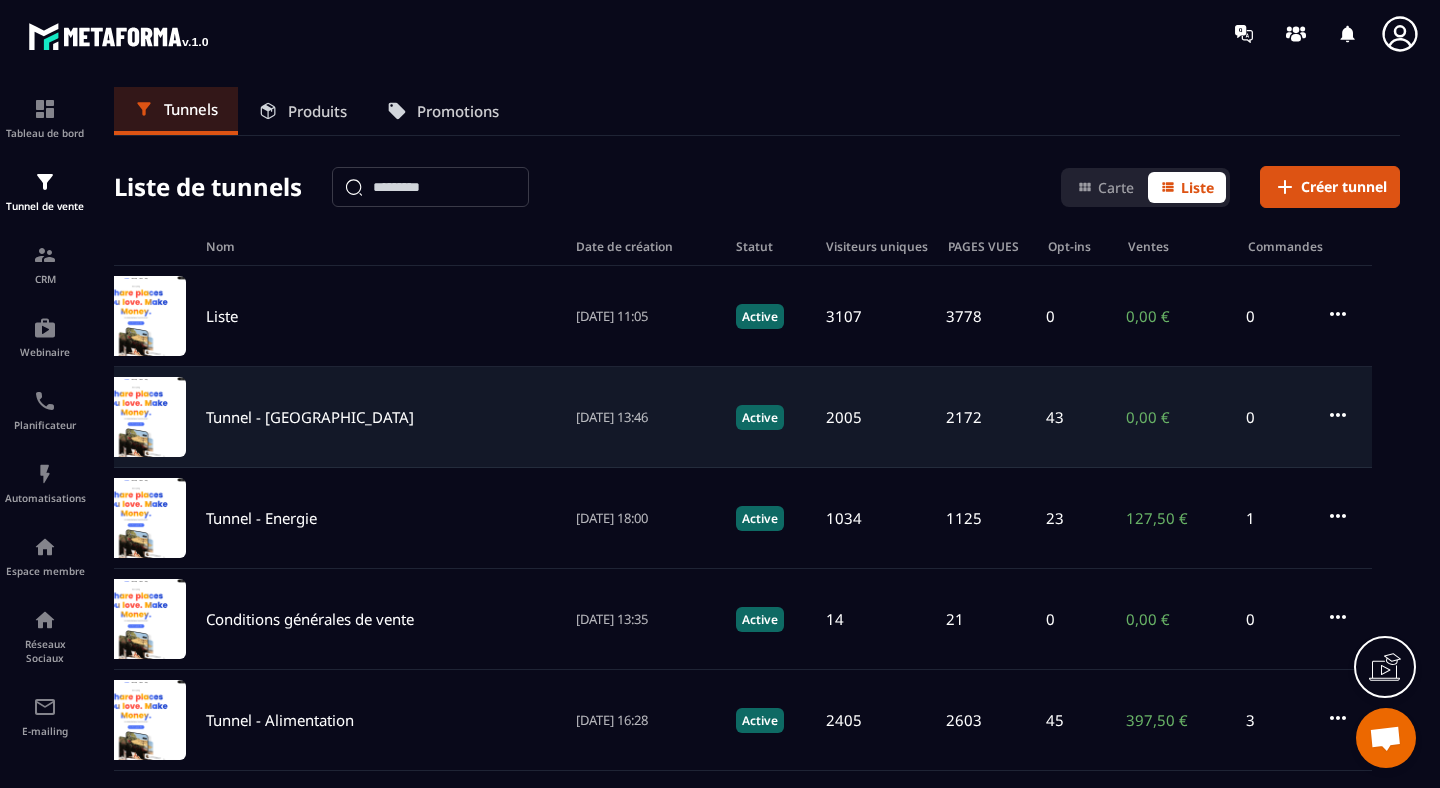 click on "Tunnel - [GEOGRAPHIC_DATA]" at bounding box center [310, 417] 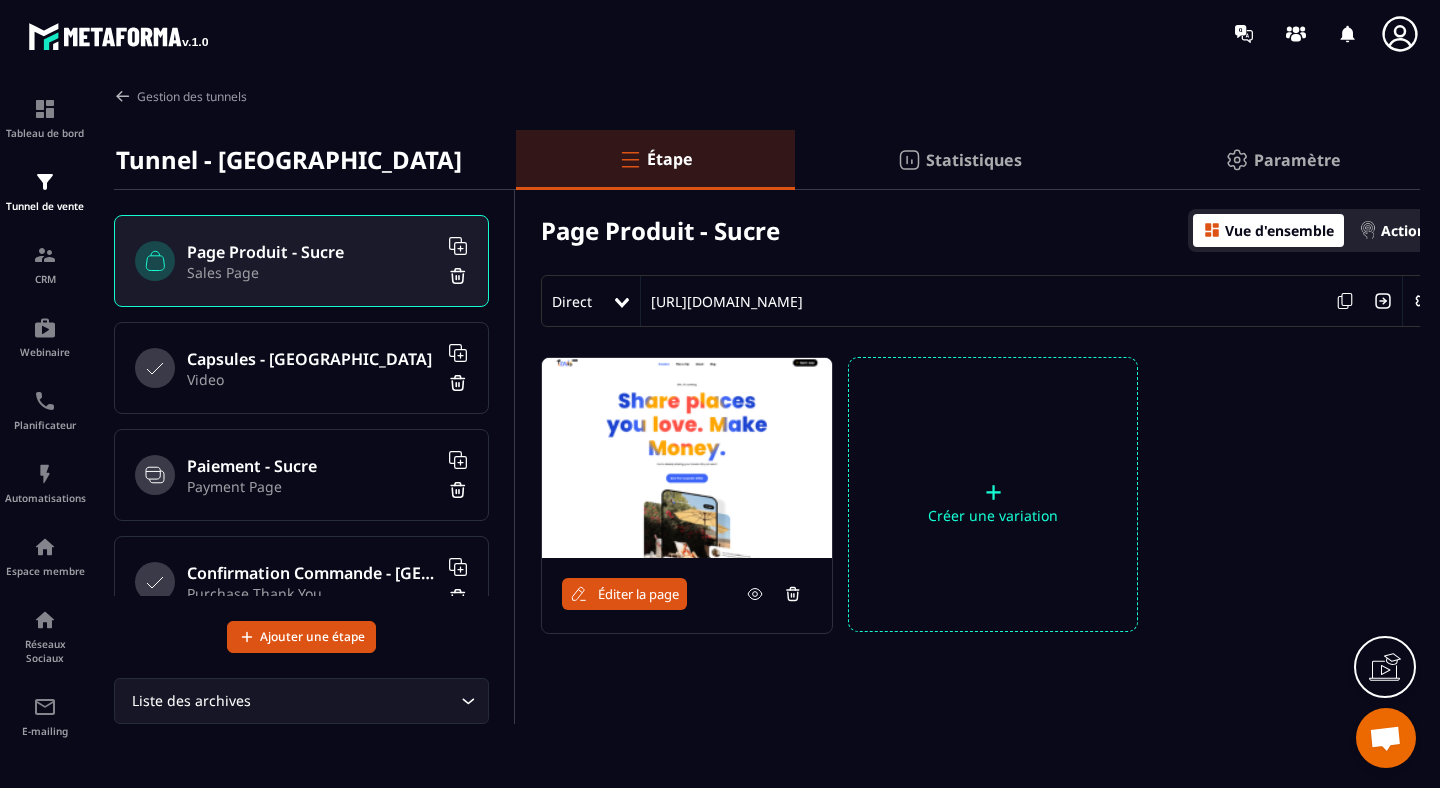 click on "Paramètre" at bounding box center [1297, 160] 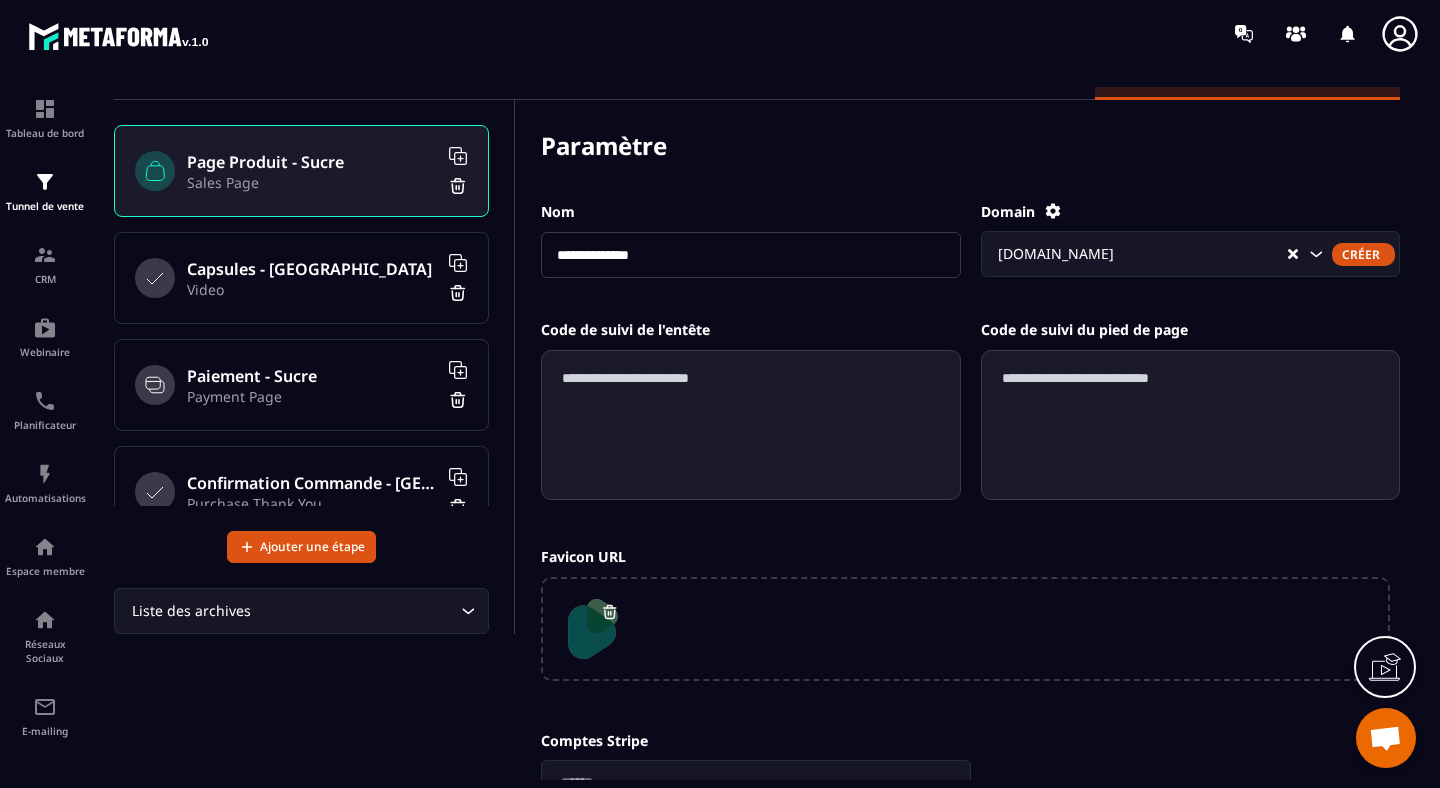 scroll, scrollTop: 0, scrollLeft: 0, axis: both 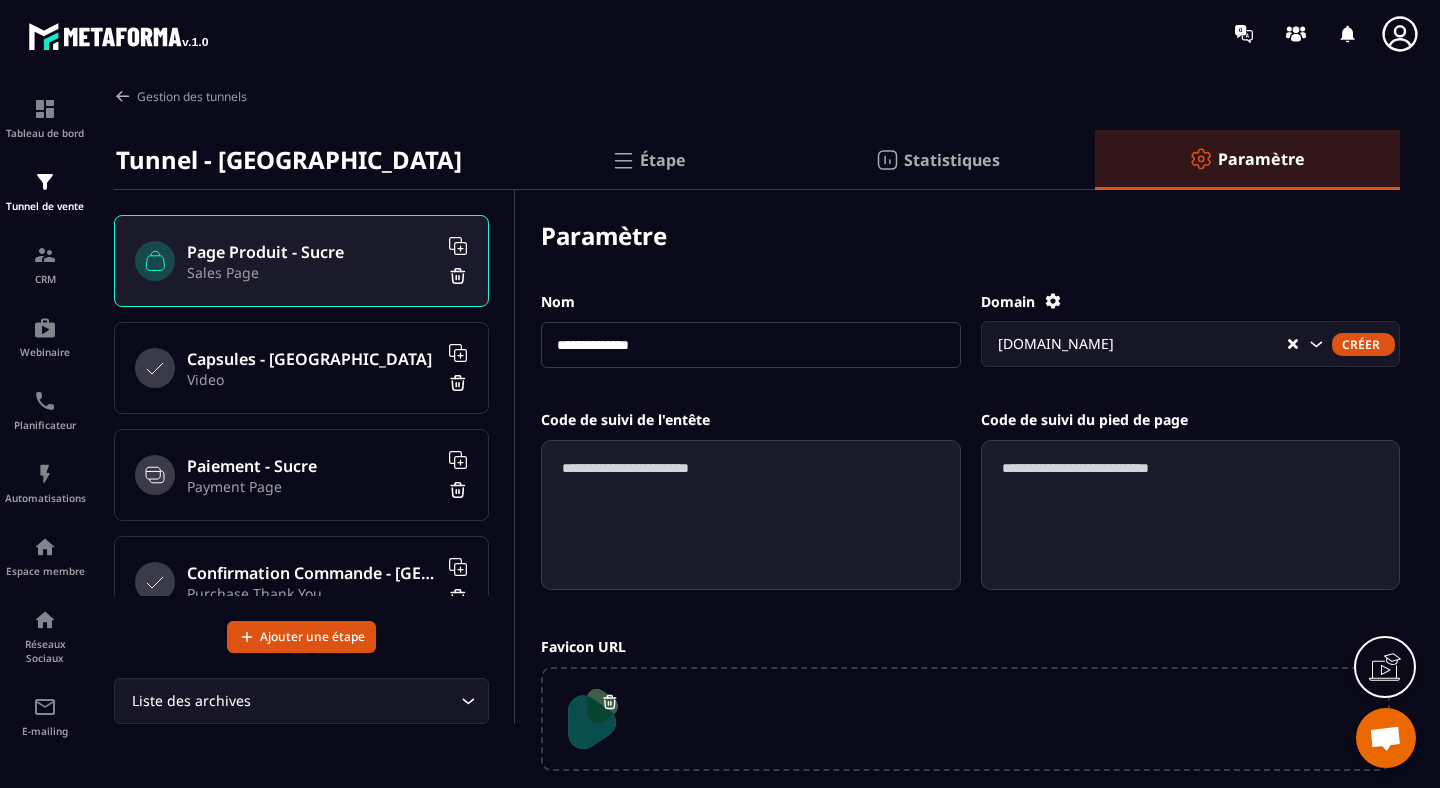 click on "Statistiques" at bounding box center [952, 160] 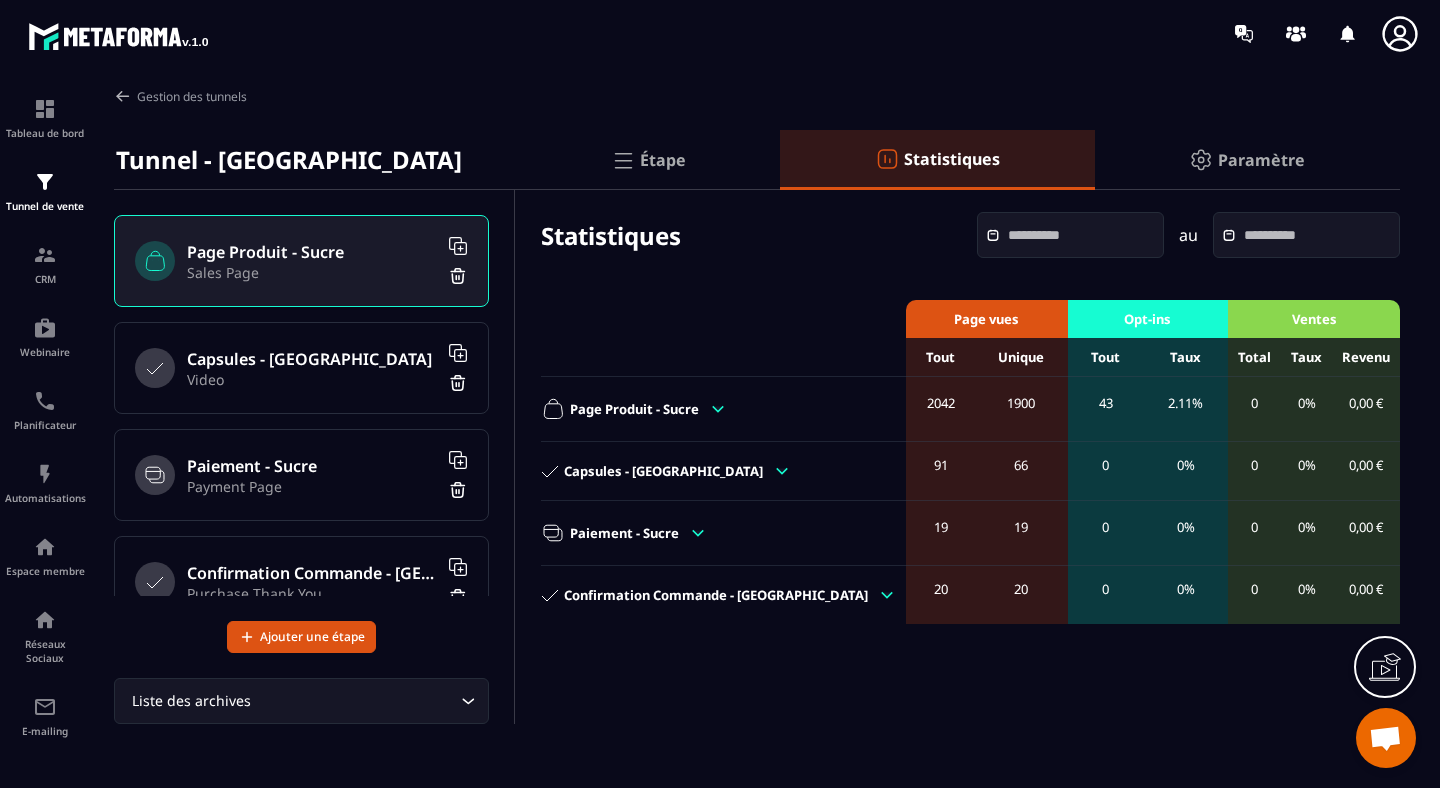 click on "Étape" 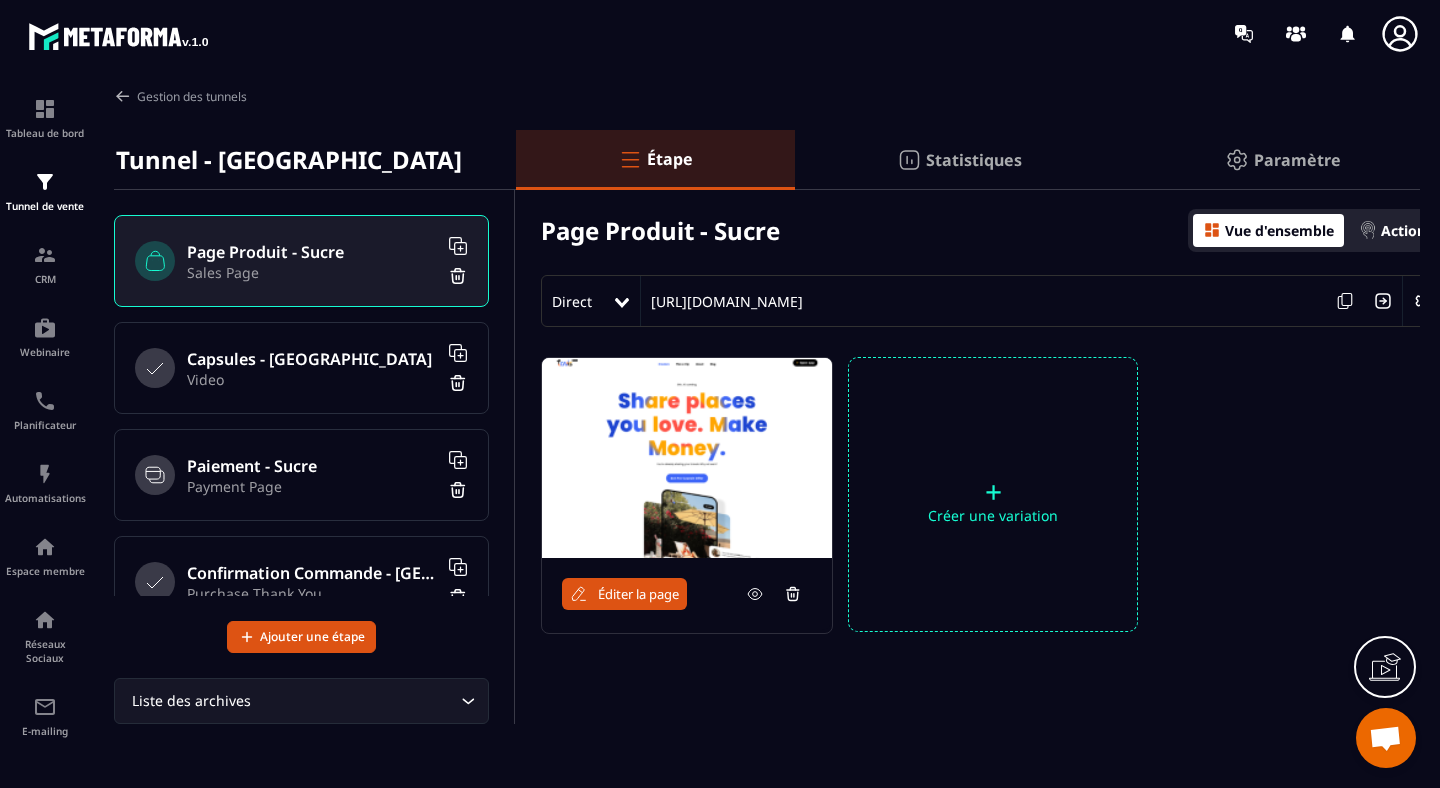 scroll, scrollTop: 48, scrollLeft: 0, axis: vertical 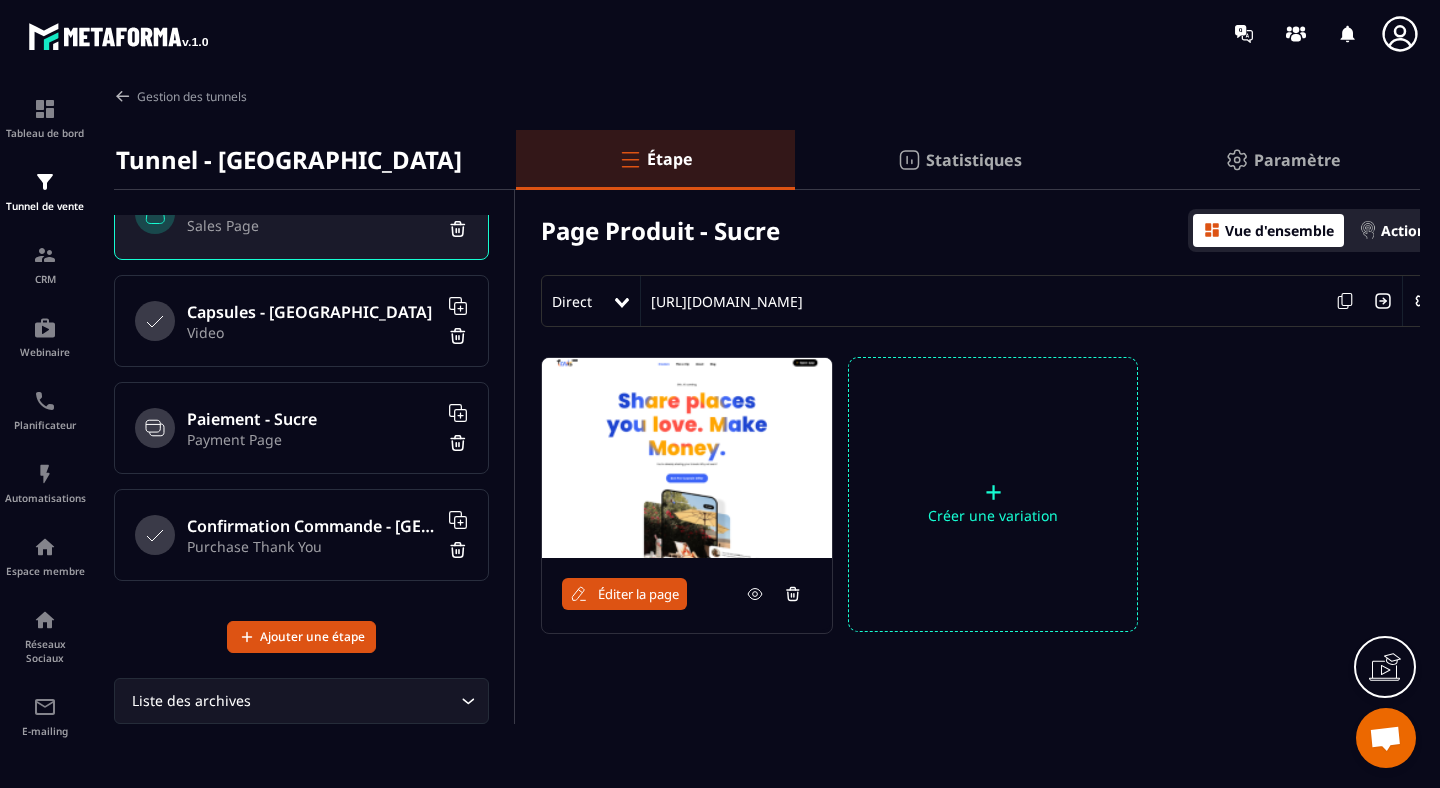 click on "Purchase Thank You" at bounding box center [312, 546] 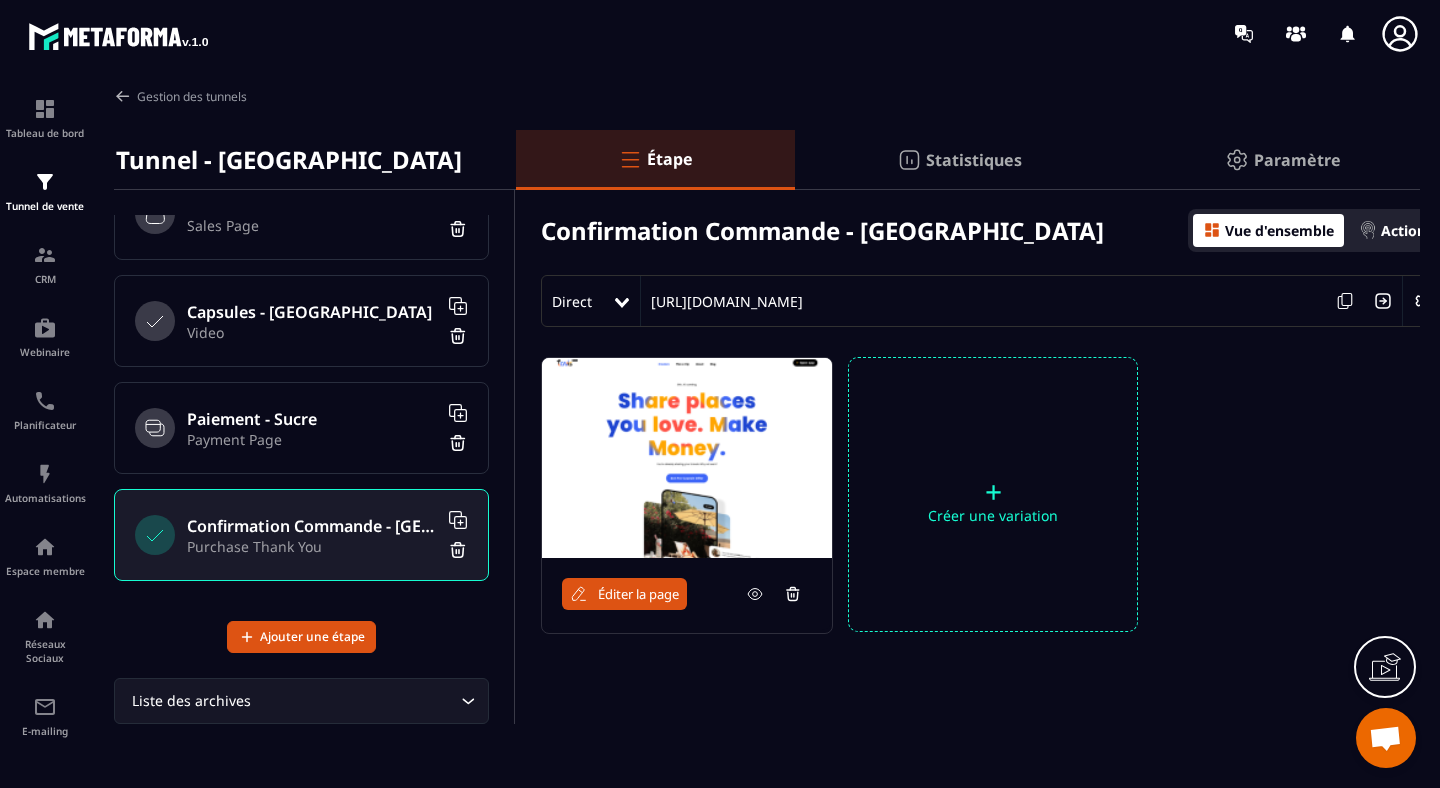 click on "Payment Page" at bounding box center [312, 439] 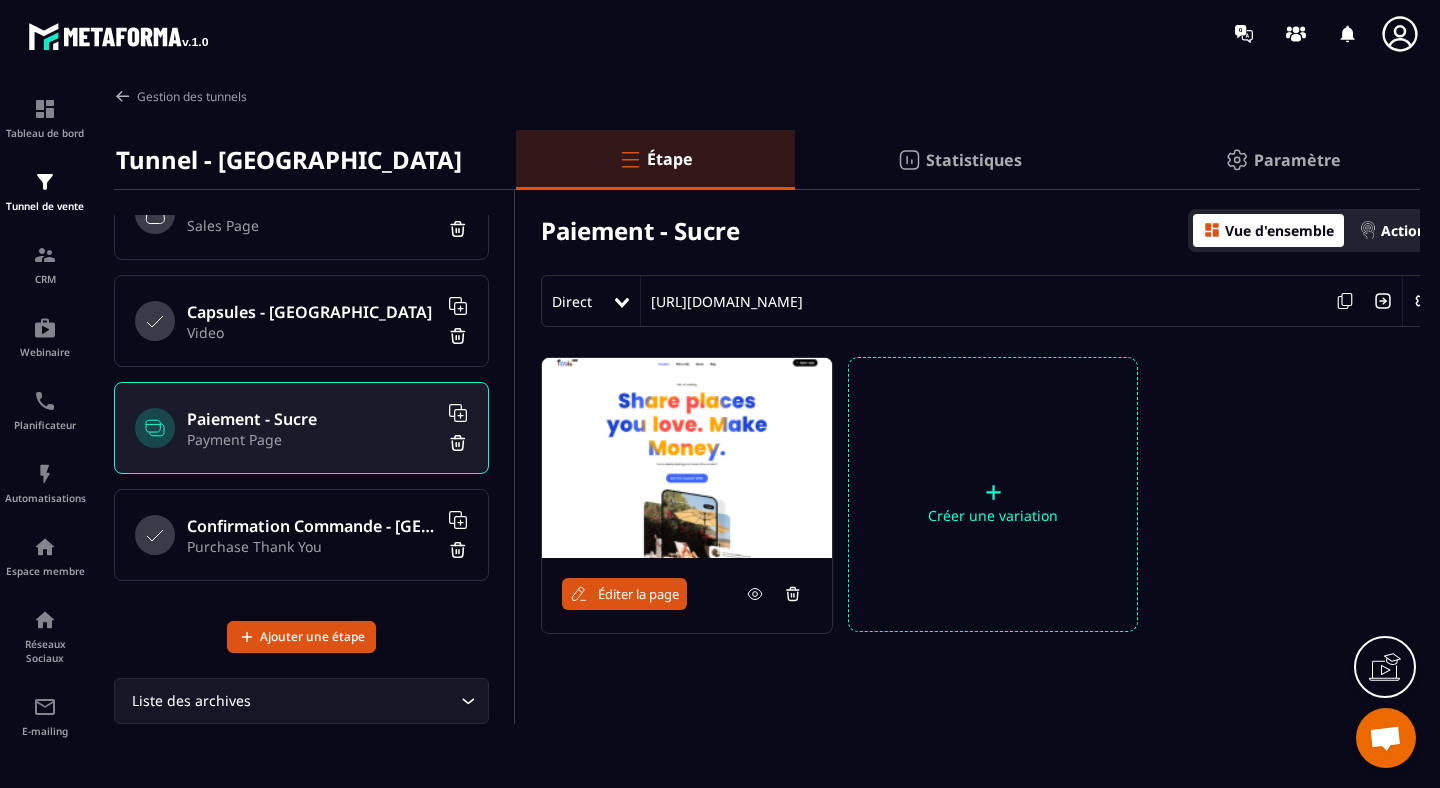click on "Paramètre" at bounding box center (1297, 160) 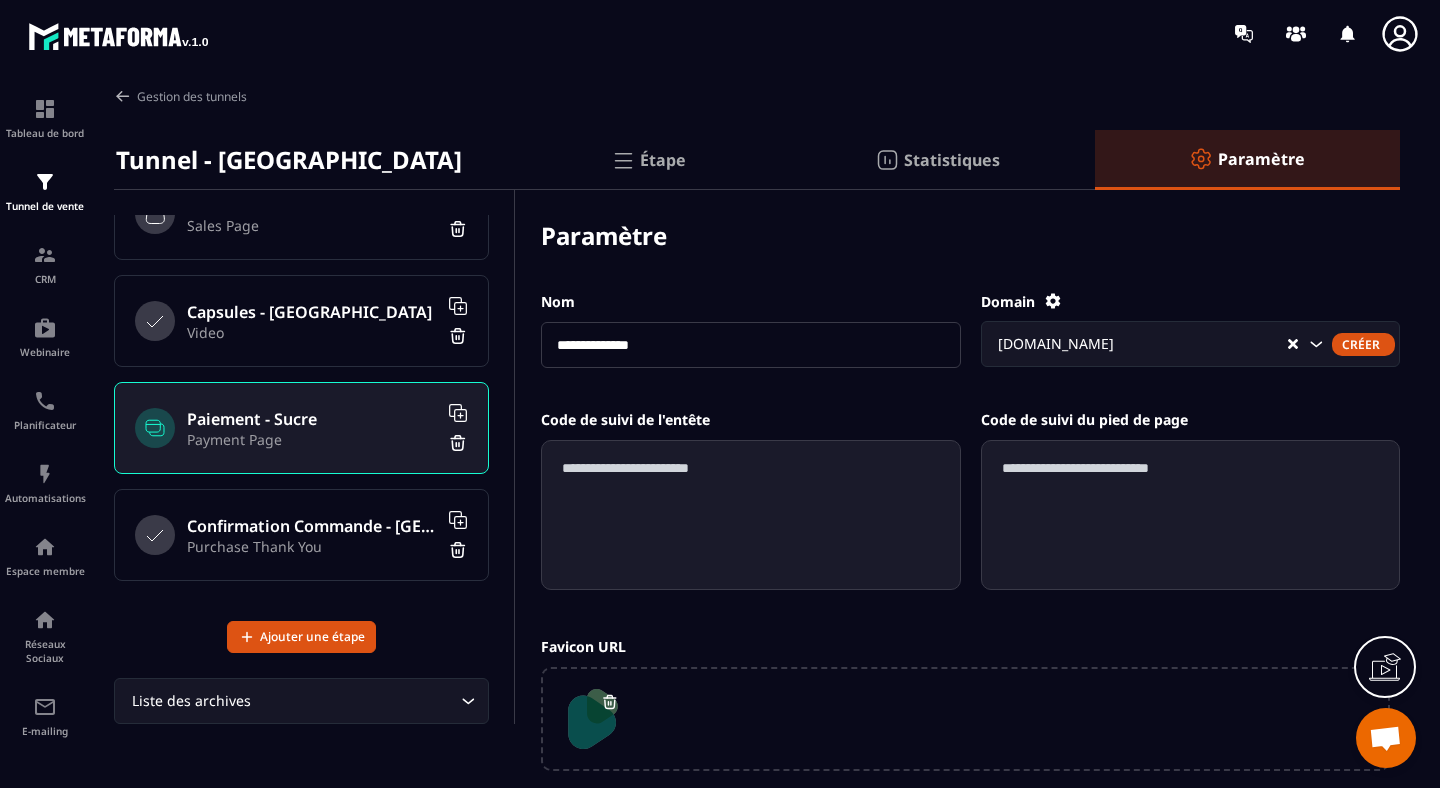 click on "Étape" 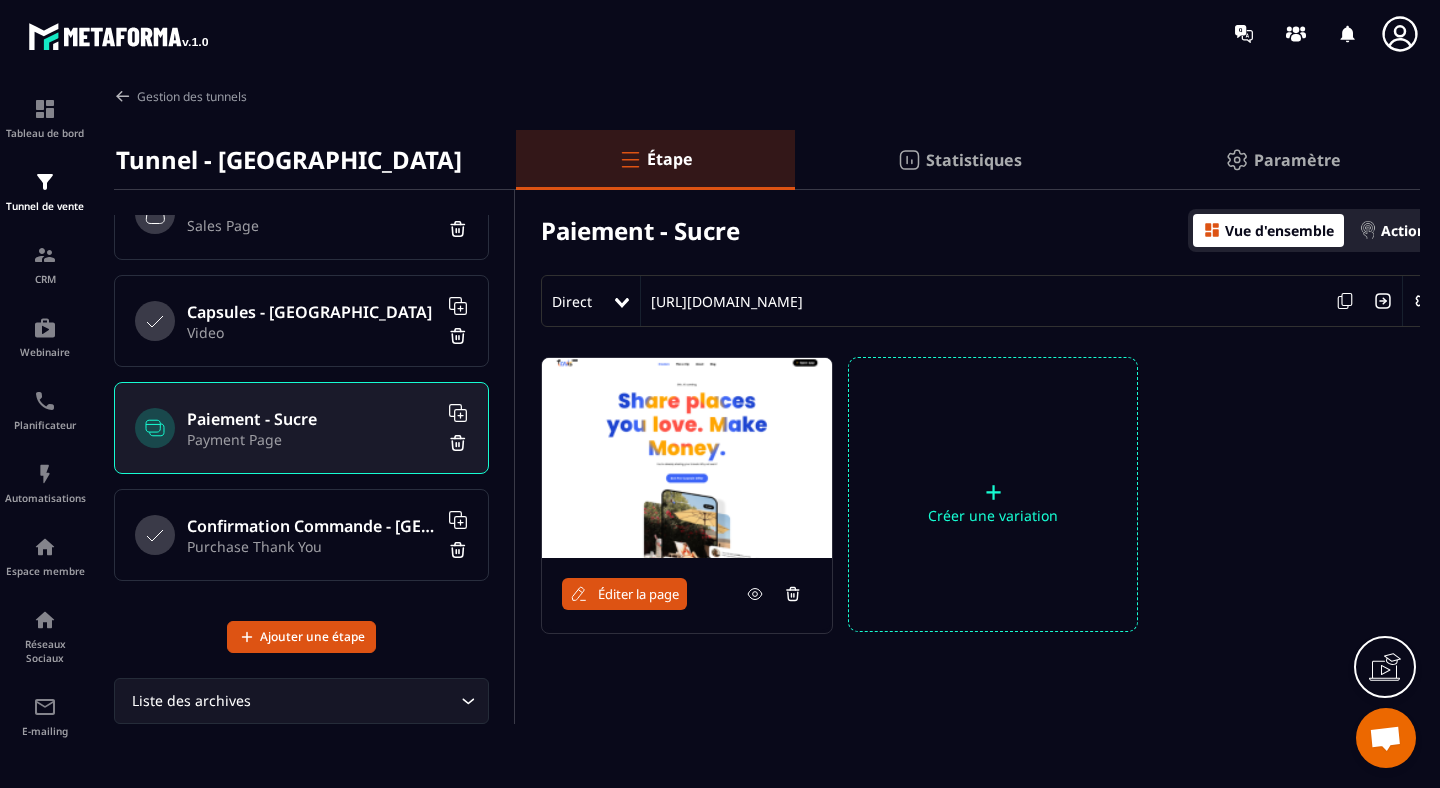 click on "Éditer la page" at bounding box center (638, 594) 